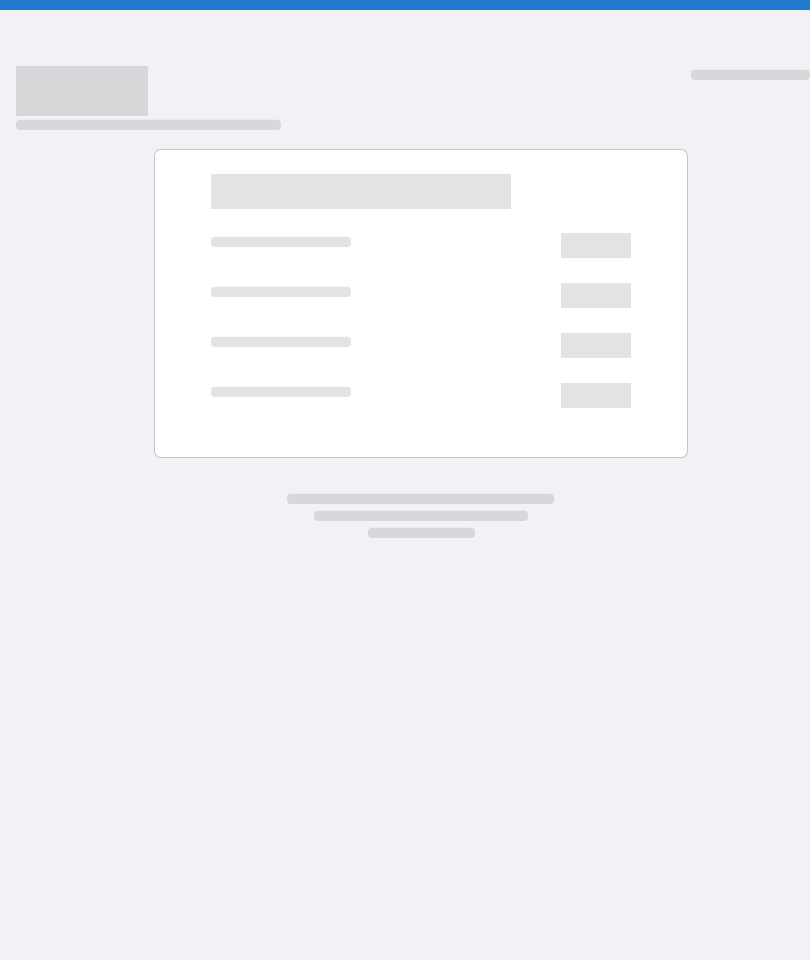 scroll, scrollTop: 0, scrollLeft: 0, axis: both 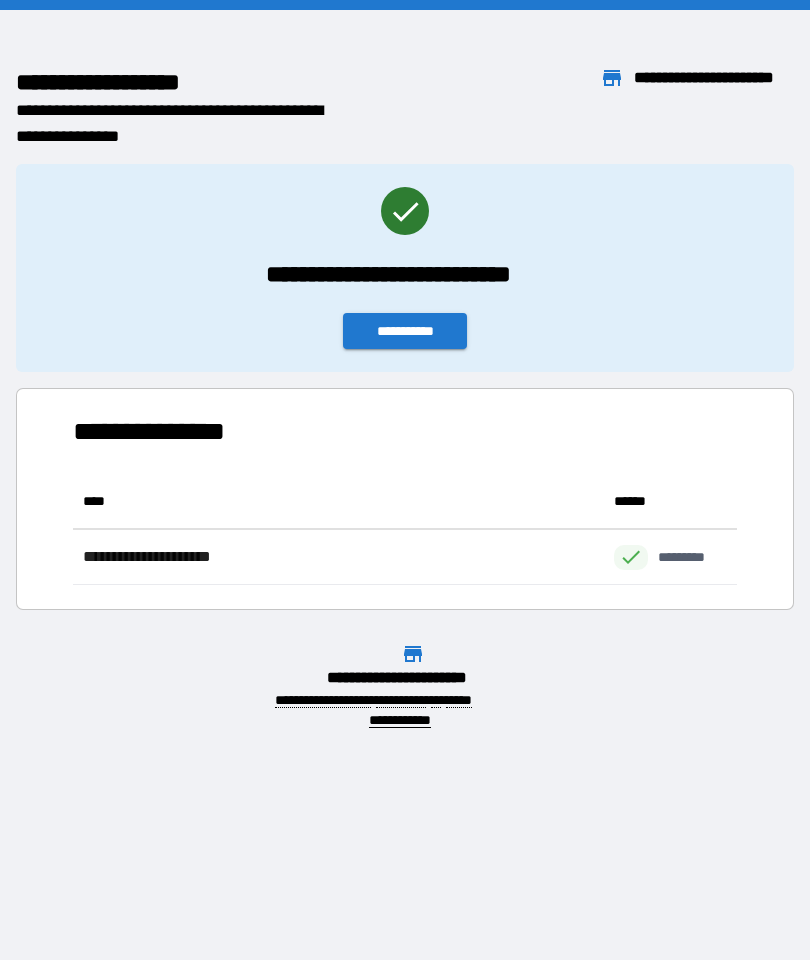 click on "**********" at bounding box center (405, 331) 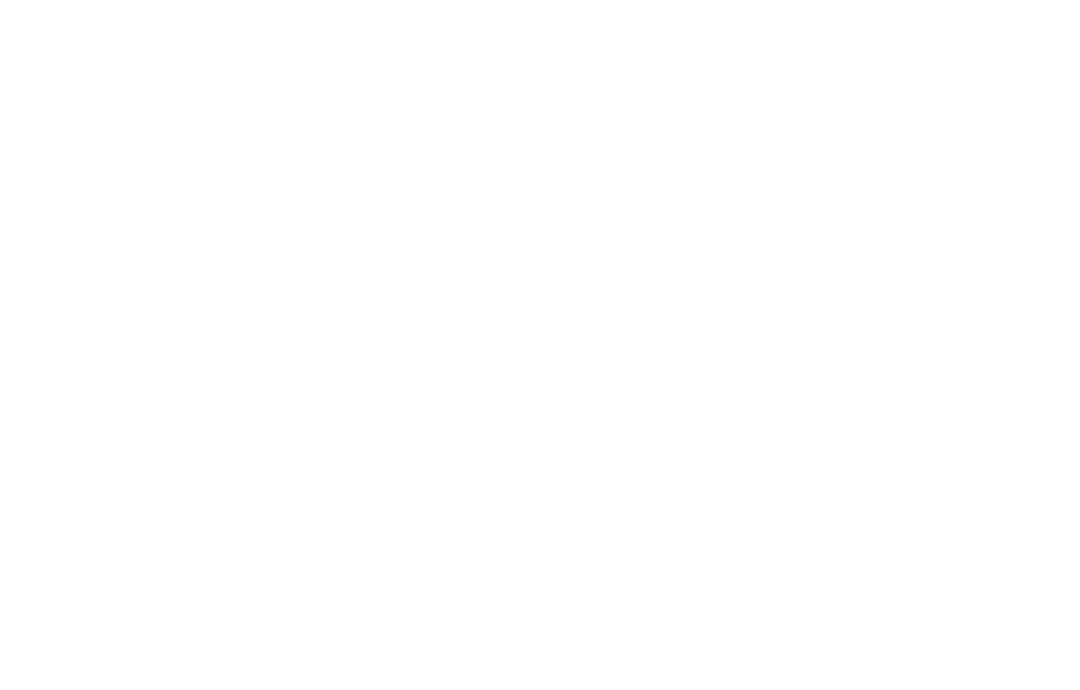 scroll, scrollTop: 0, scrollLeft: 0, axis: both 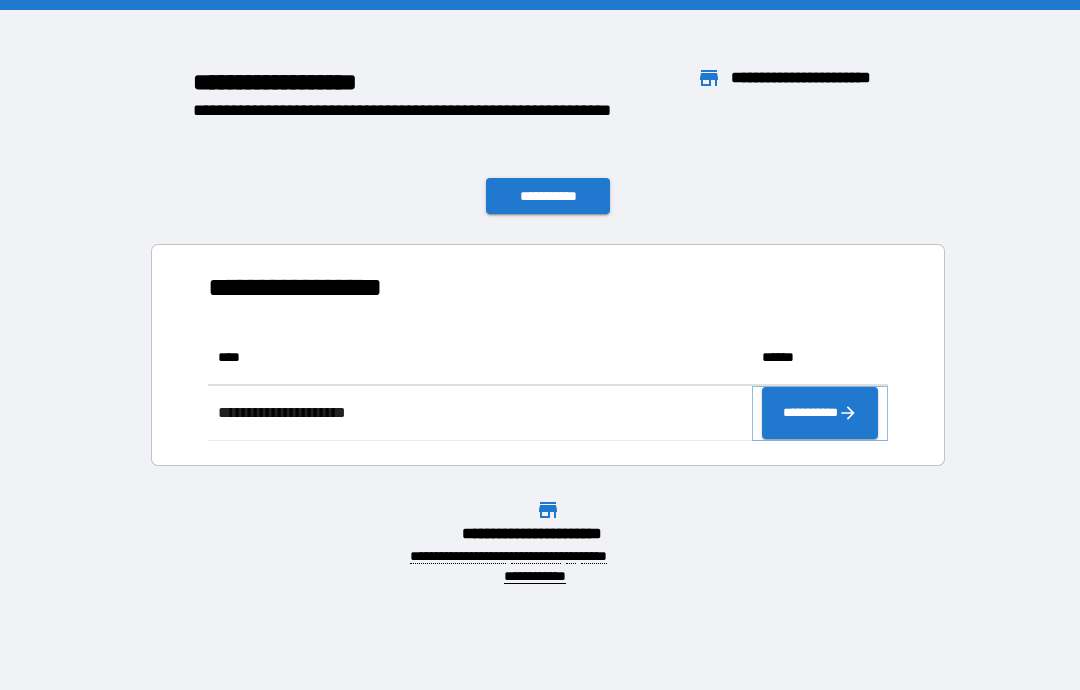 click on "**********" at bounding box center [820, 413] 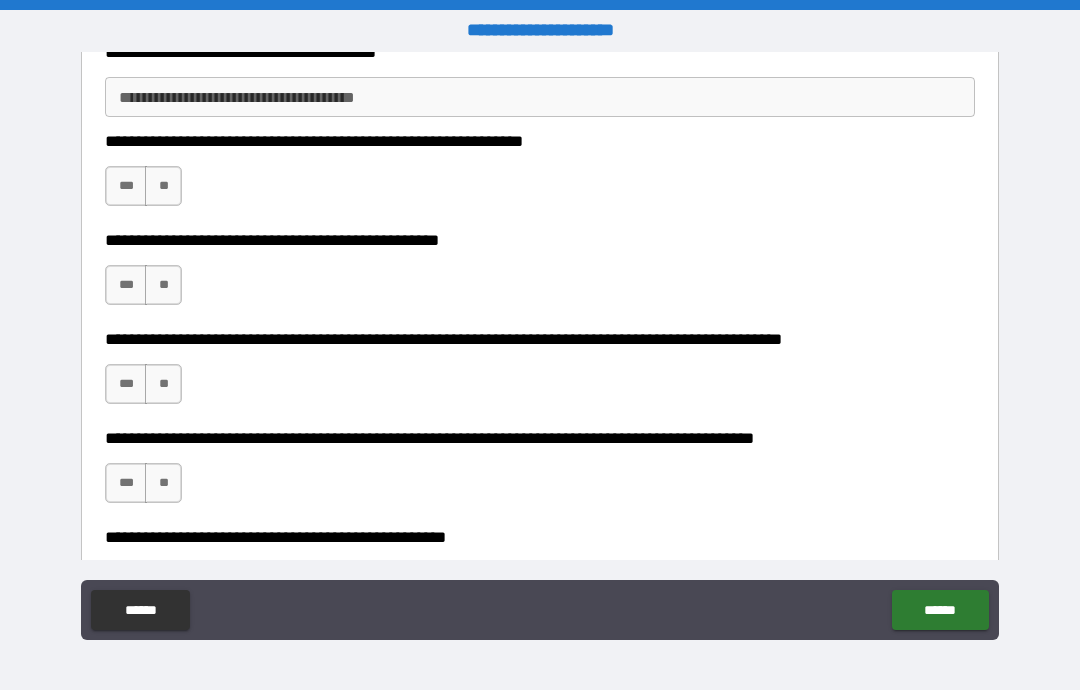 scroll, scrollTop: 459, scrollLeft: 0, axis: vertical 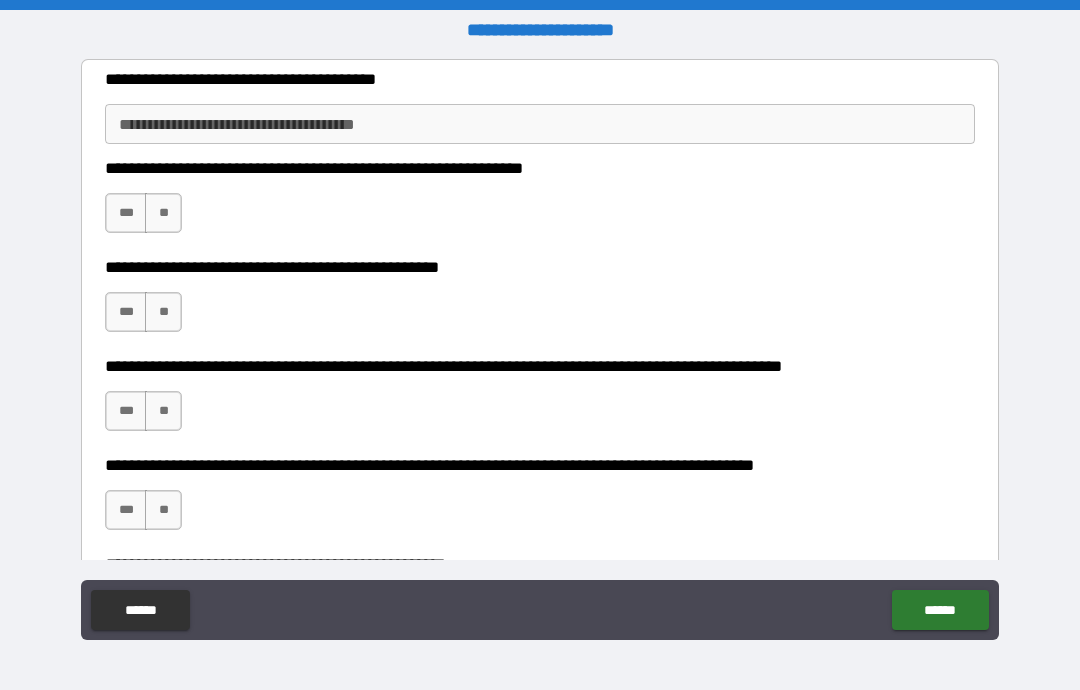 click on "**********" at bounding box center (540, 124) 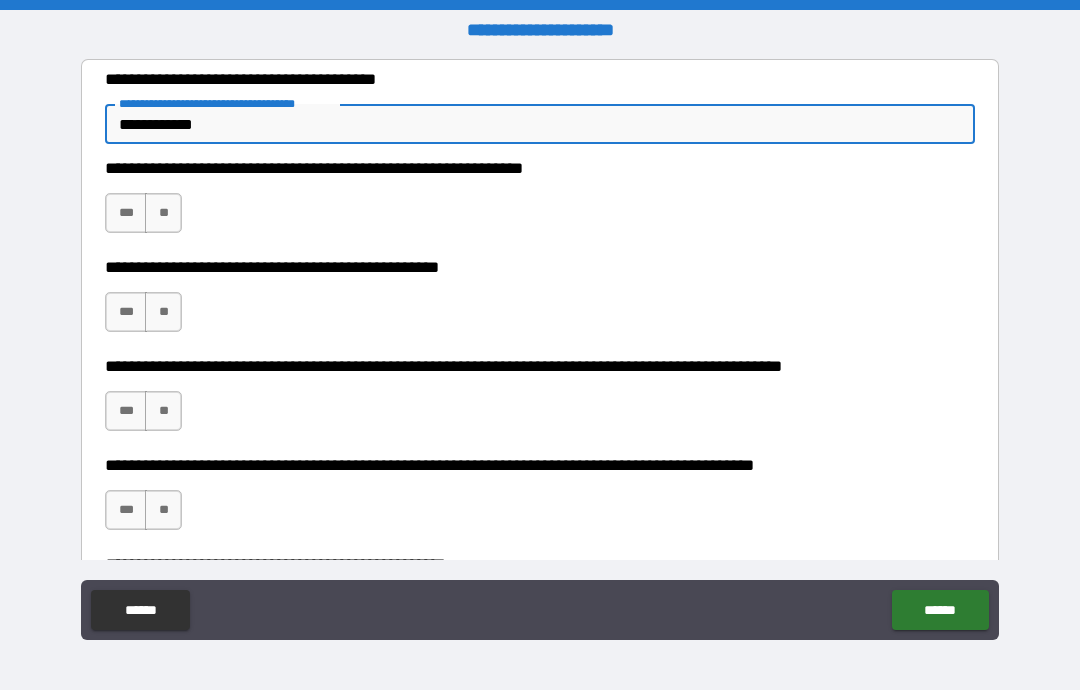 type on "**********" 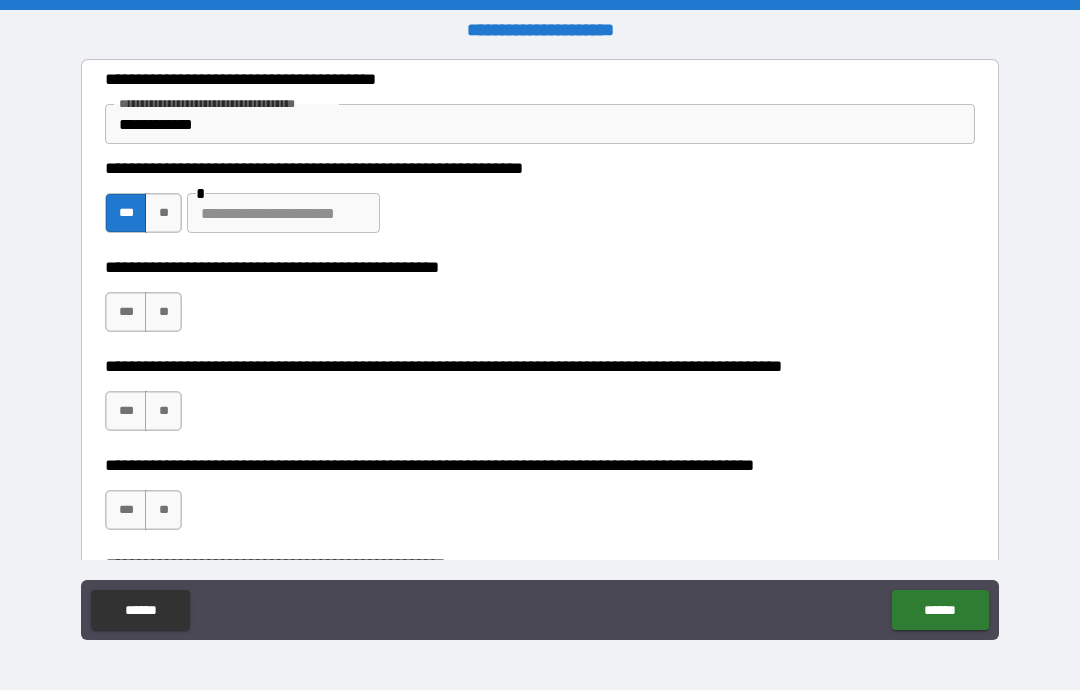 click at bounding box center [283, 213] 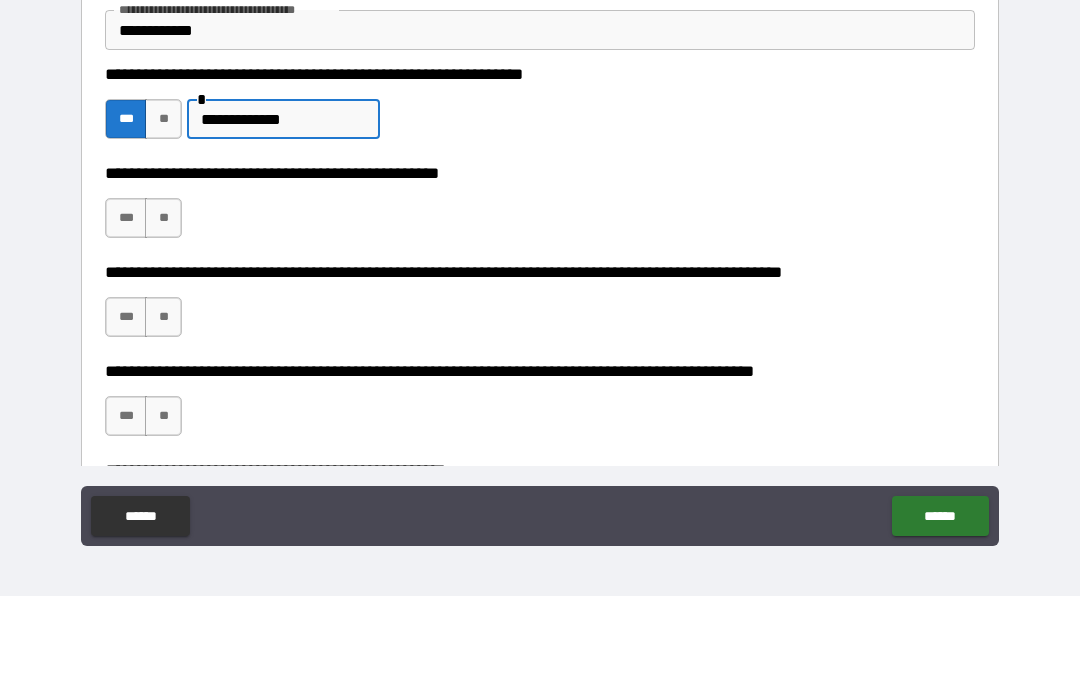 type on "**********" 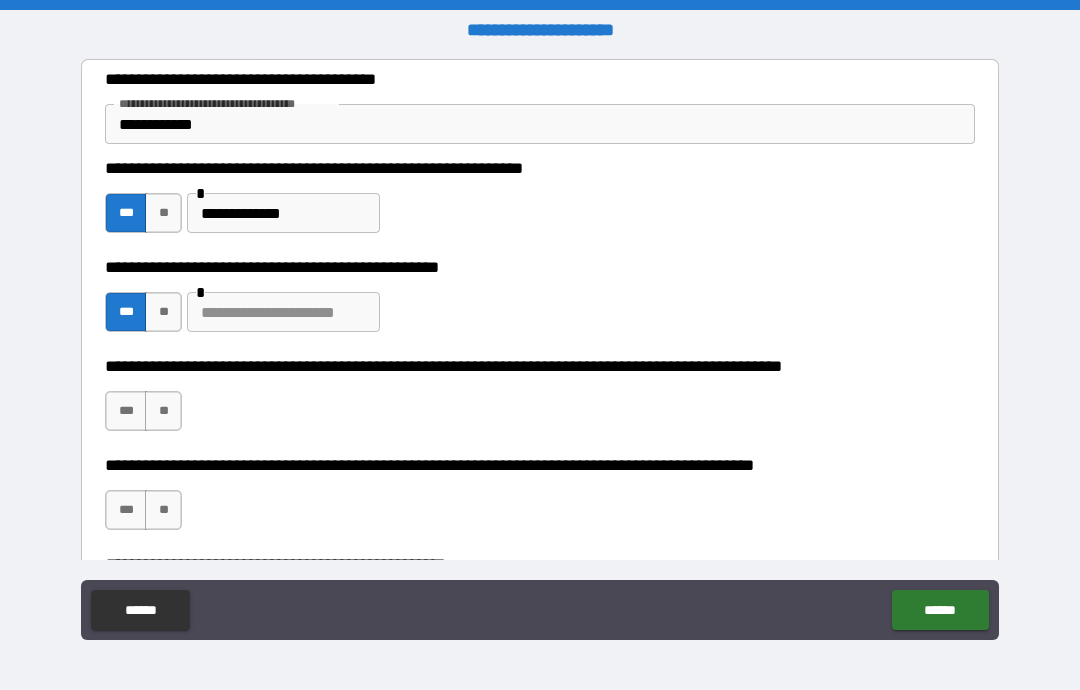 click at bounding box center [283, 312] 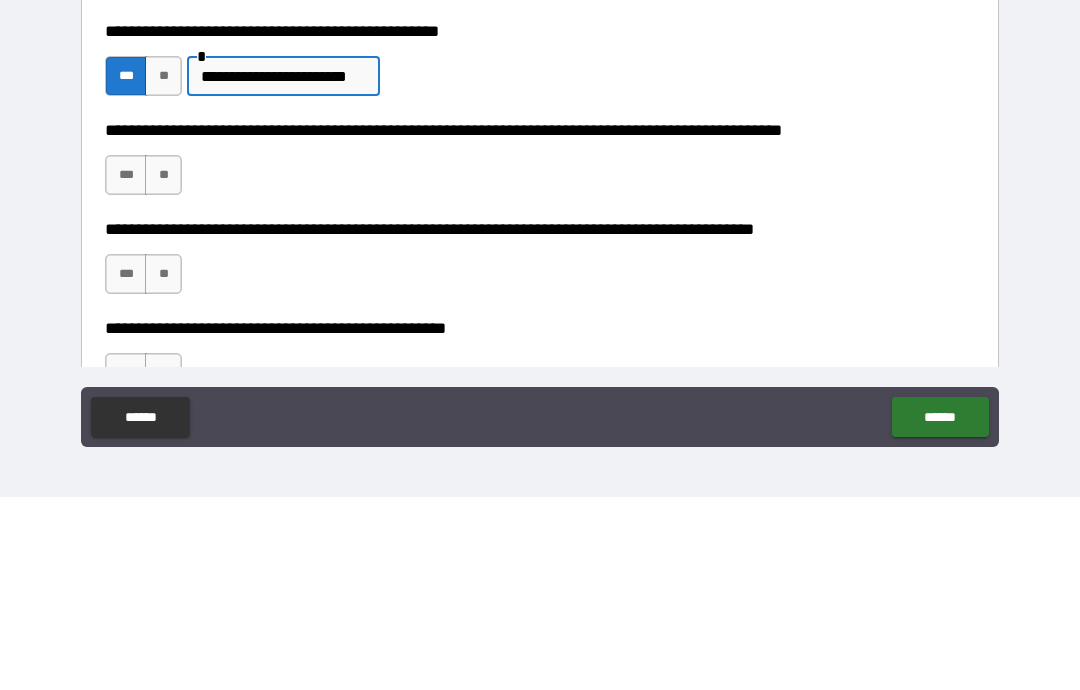 scroll, scrollTop: 506, scrollLeft: 0, axis: vertical 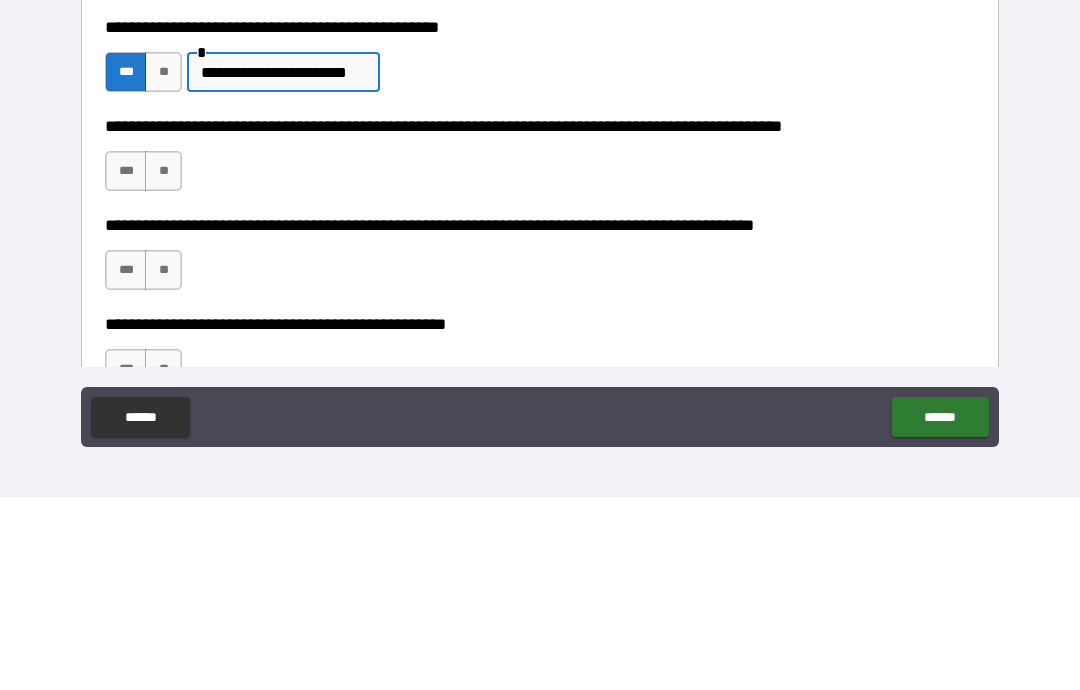type on "**********" 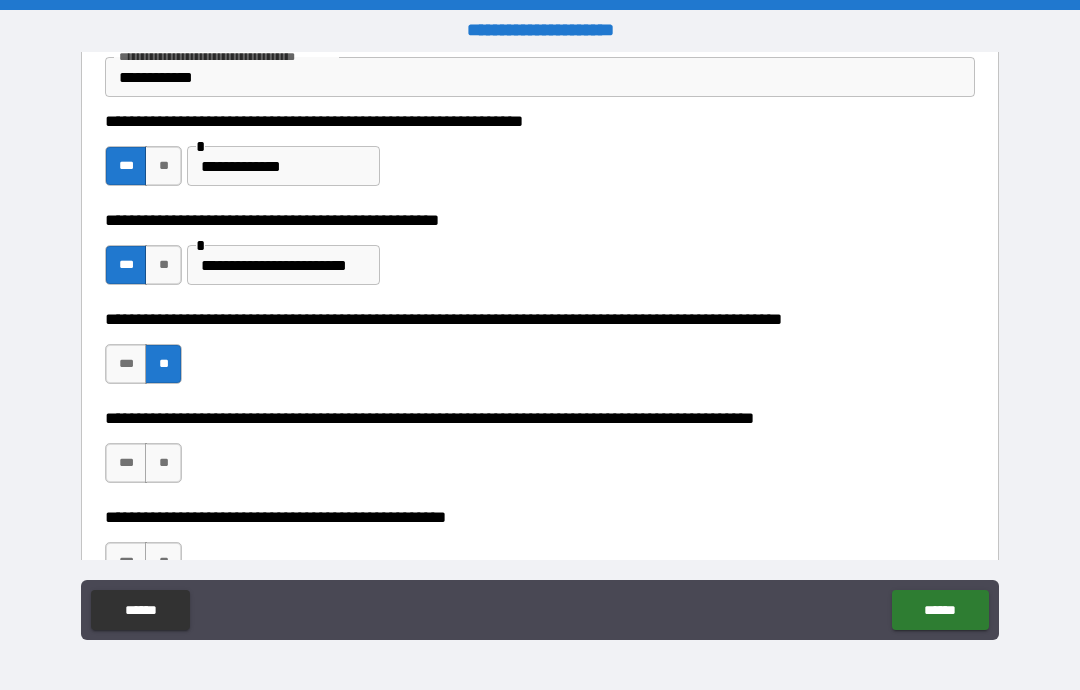 click on "**" at bounding box center (163, 463) 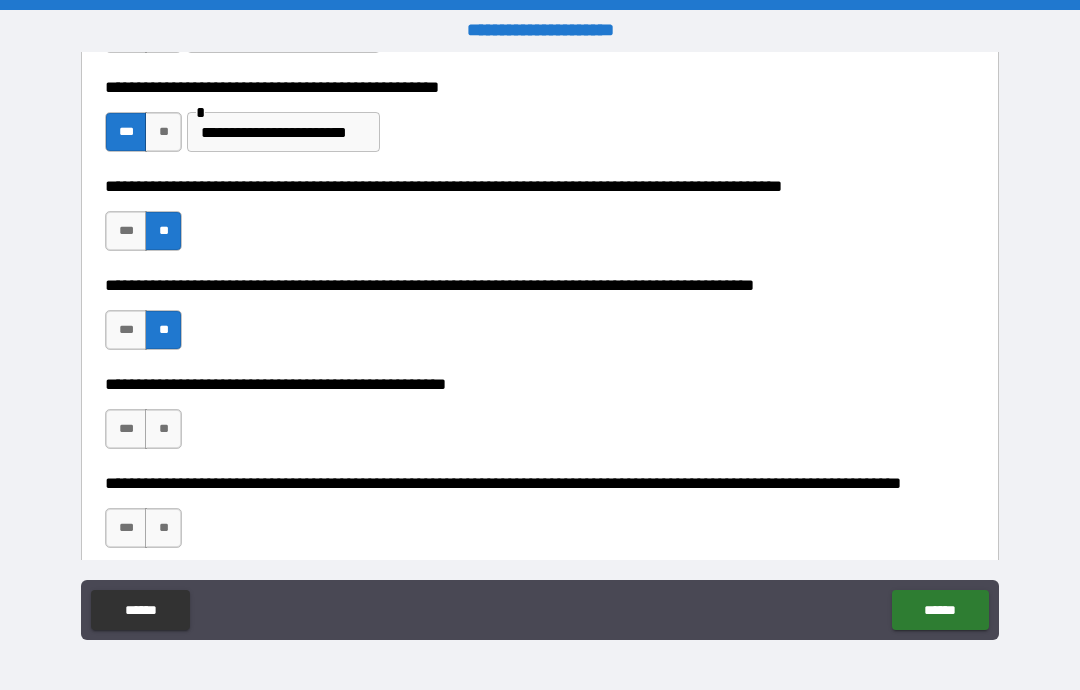 scroll, scrollTop: 773, scrollLeft: 0, axis: vertical 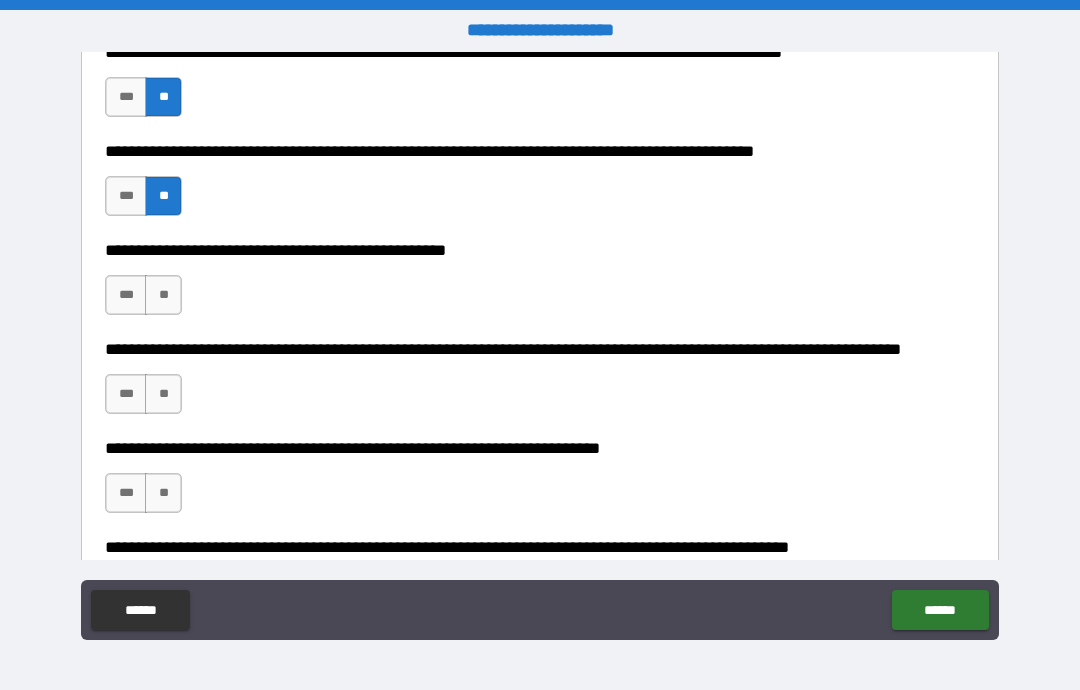 click on "**" at bounding box center (163, 295) 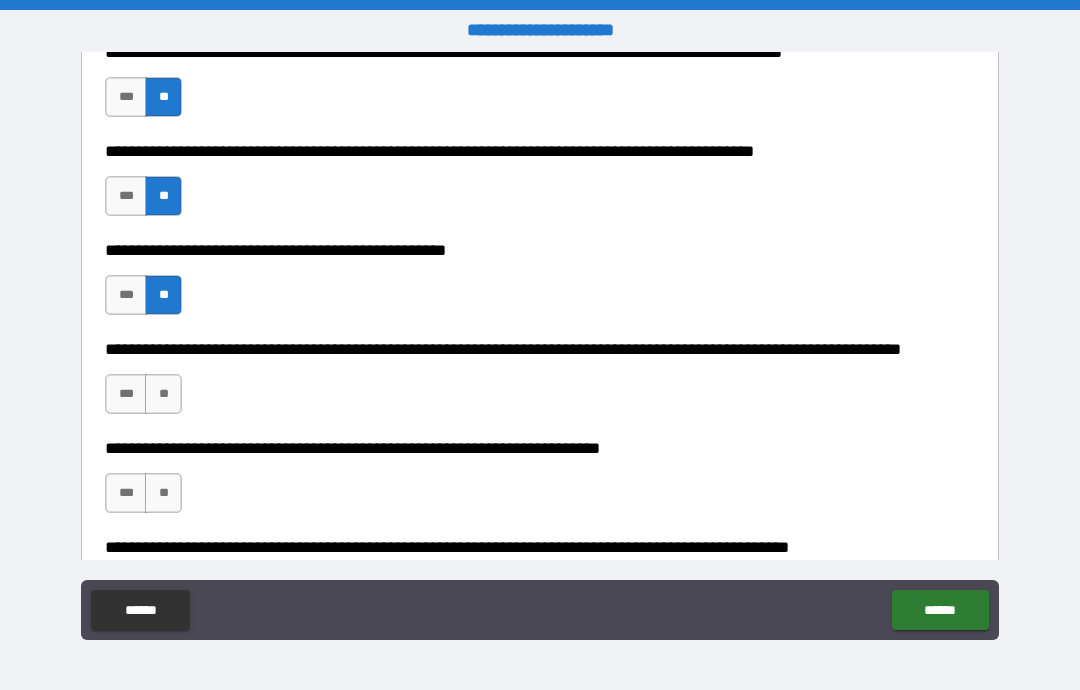 click on "***" at bounding box center (126, 394) 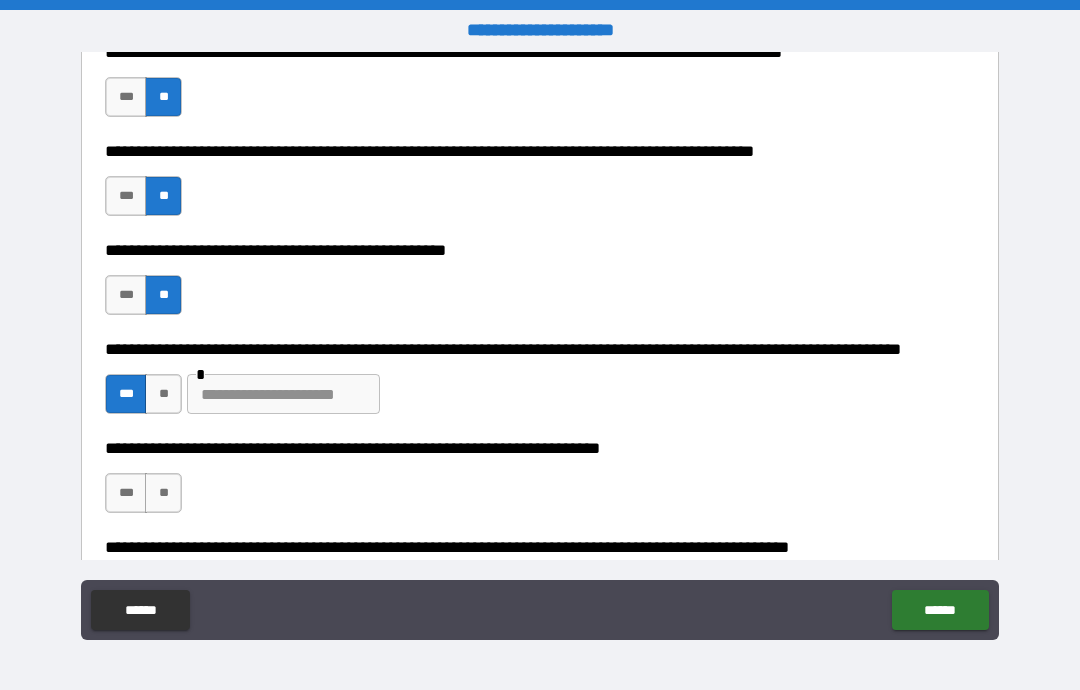 click at bounding box center (283, 394) 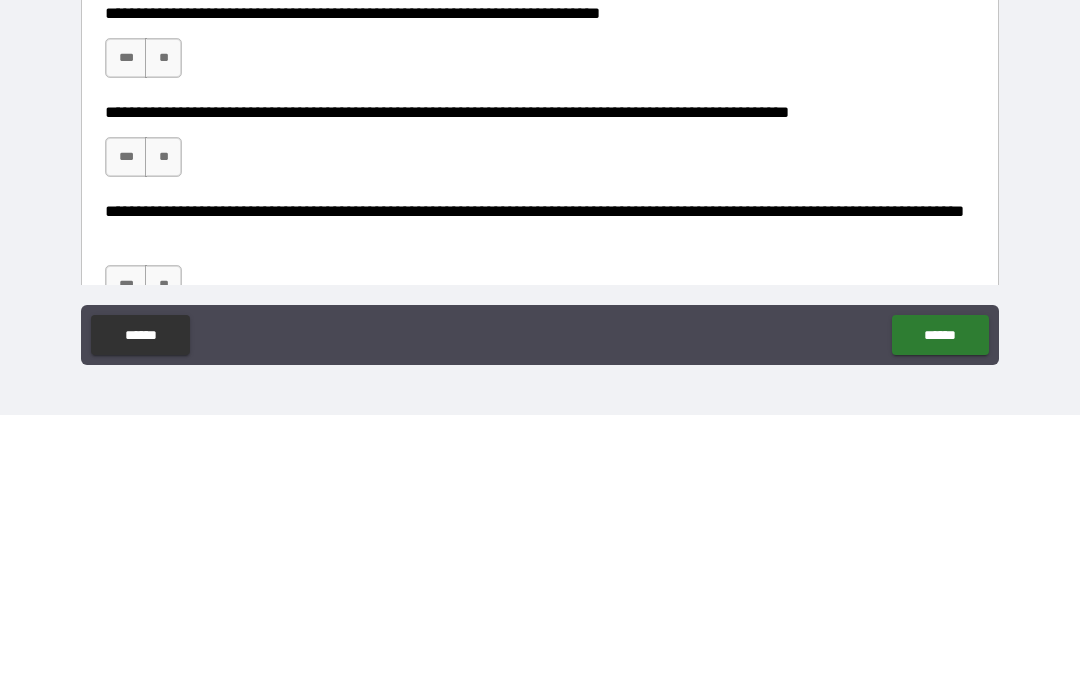 scroll, scrollTop: 930, scrollLeft: 0, axis: vertical 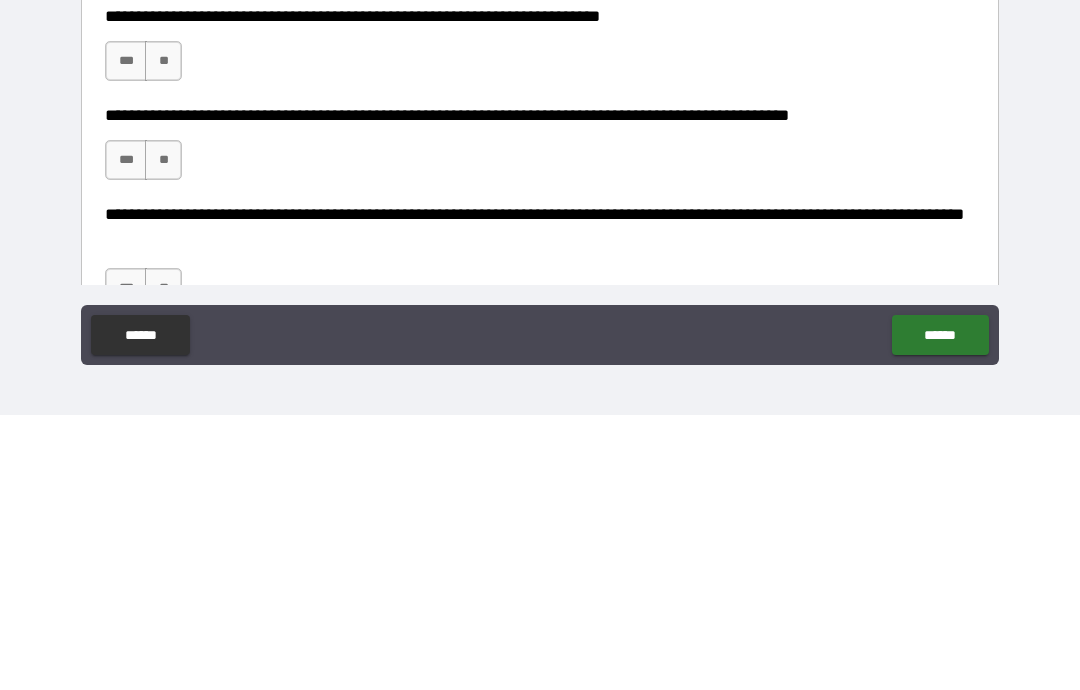 type on "**********" 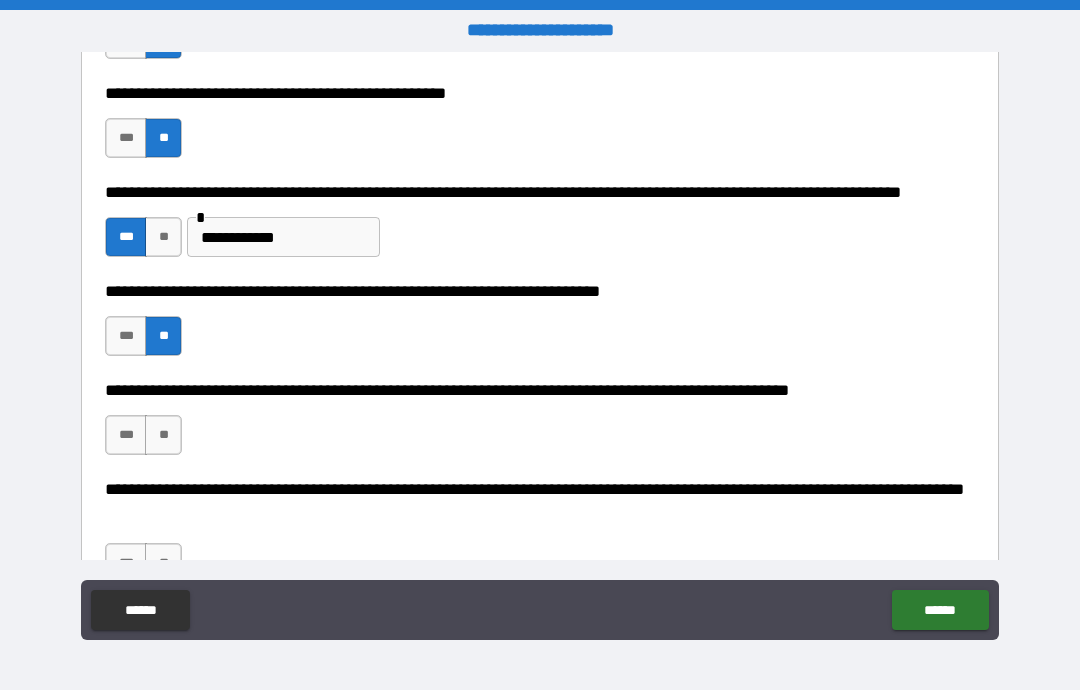 click on "**" at bounding box center [163, 435] 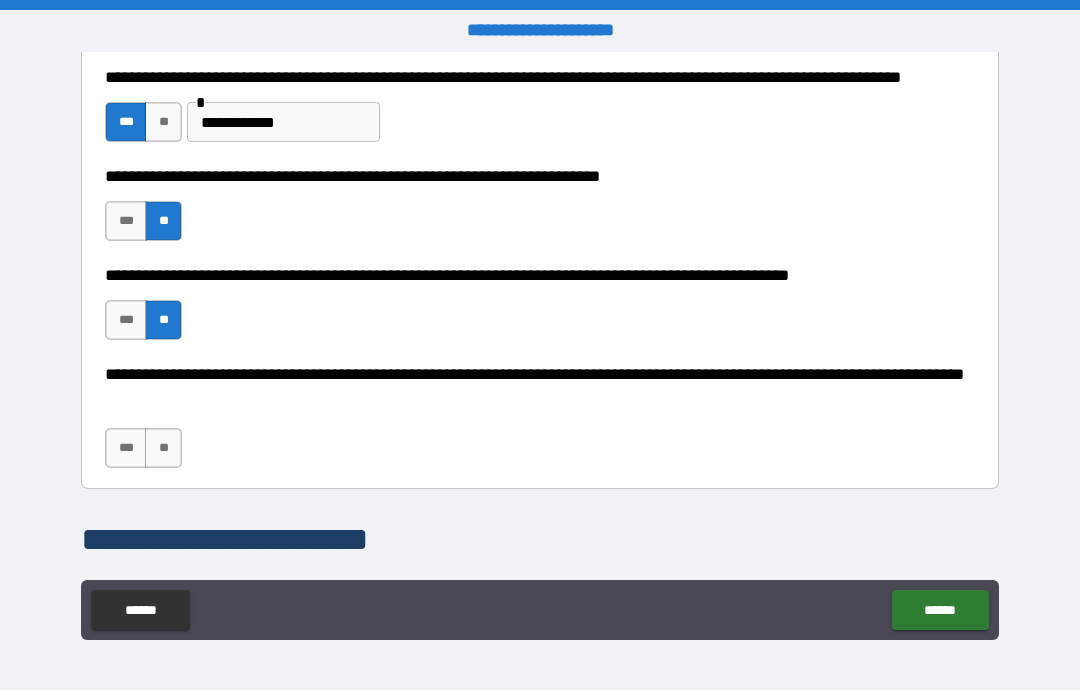 scroll, scrollTop: 1086, scrollLeft: 0, axis: vertical 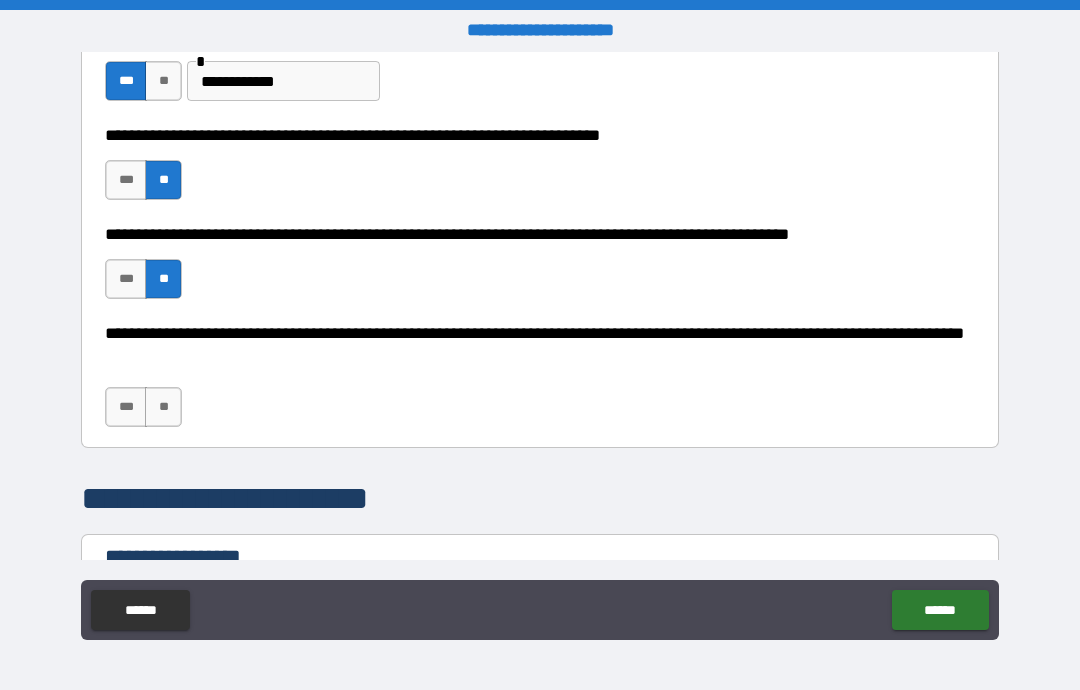 click on "**" at bounding box center [163, 407] 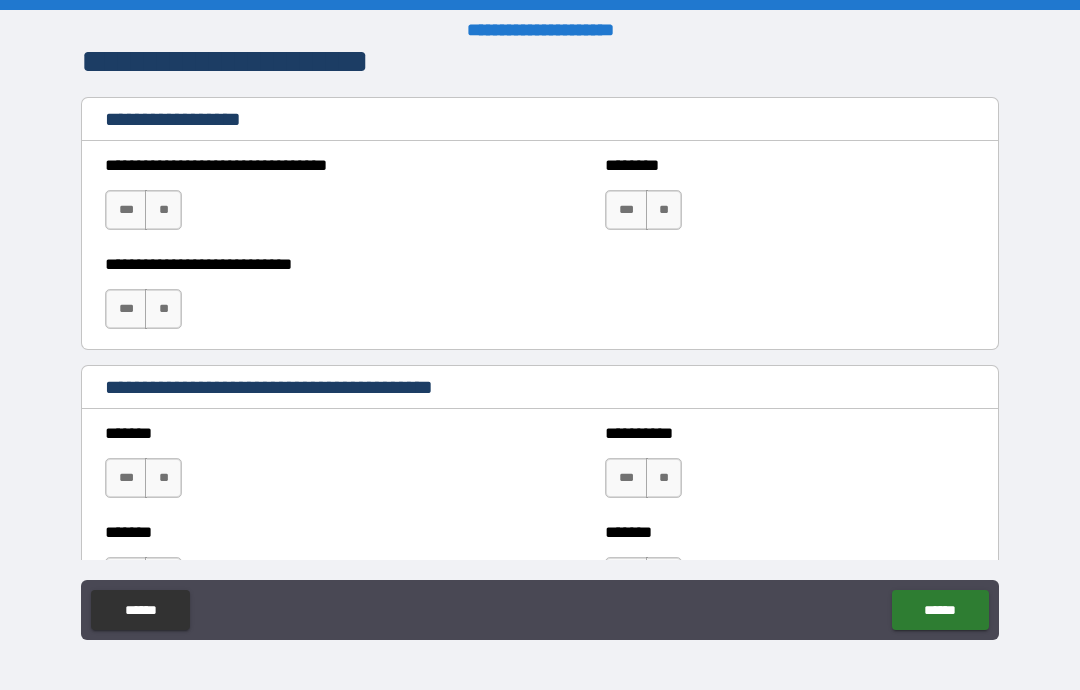 scroll, scrollTop: 1593, scrollLeft: 0, axis: vertical 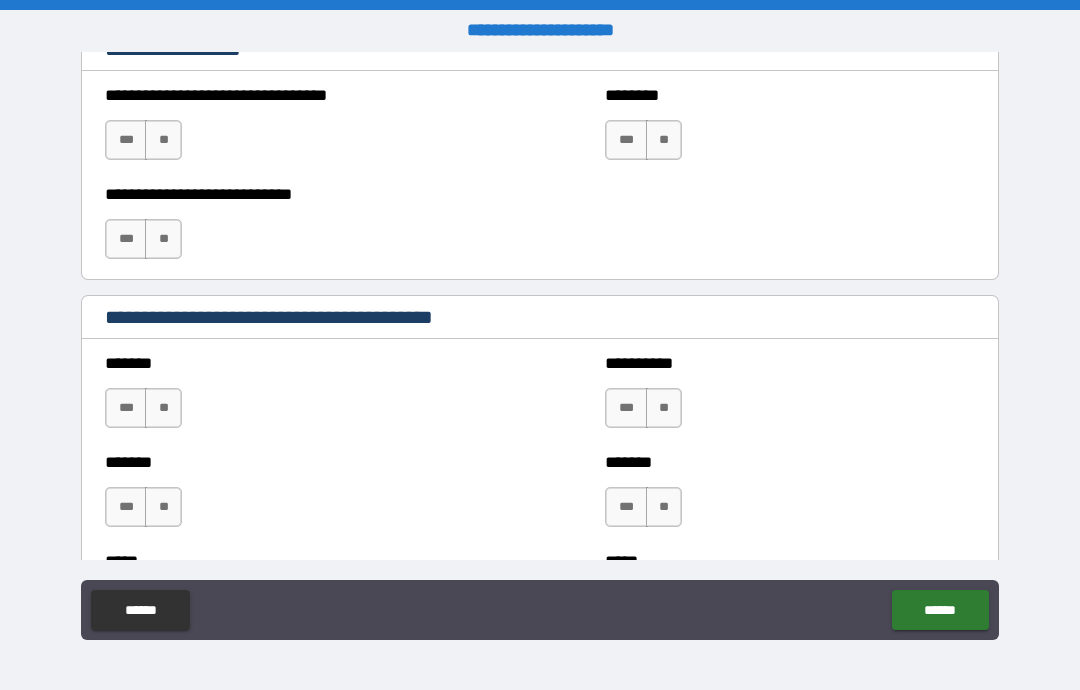 click on "**" at bounding box center (163, 239) 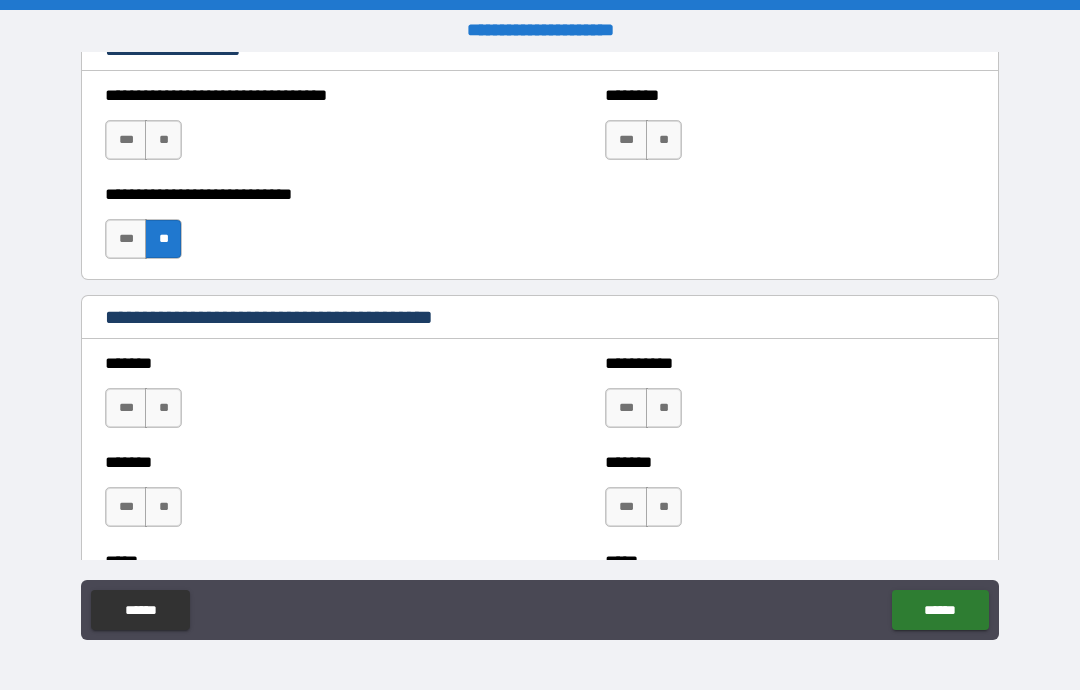 click on "**" at bounding box center [163, 140] 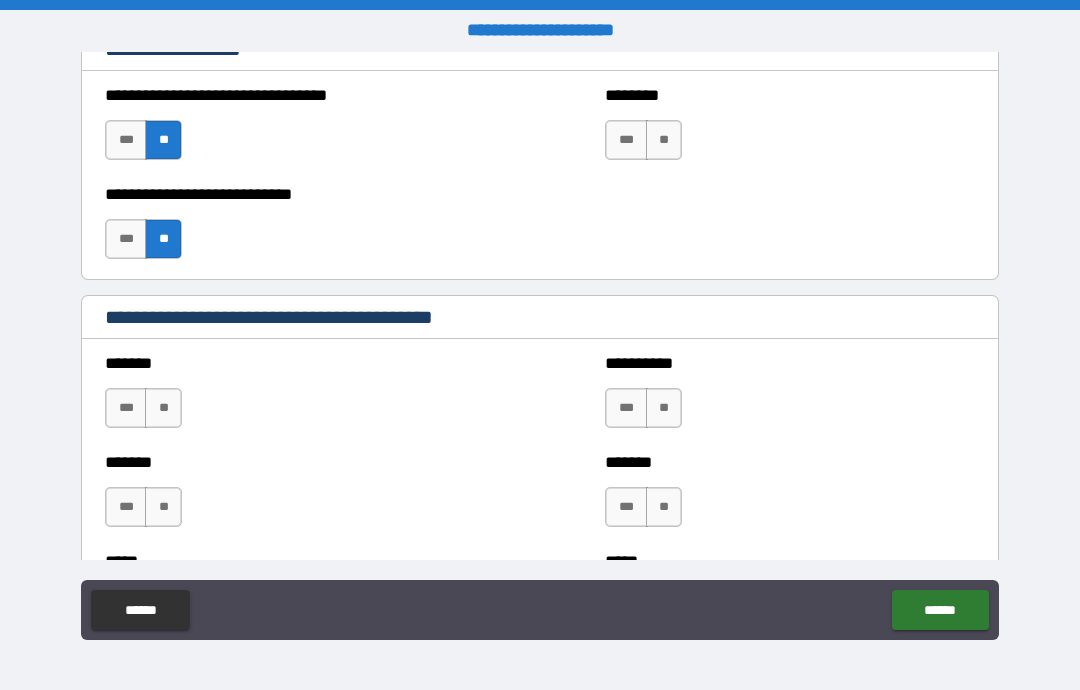 click on "**" at bounding box center (664, 140) 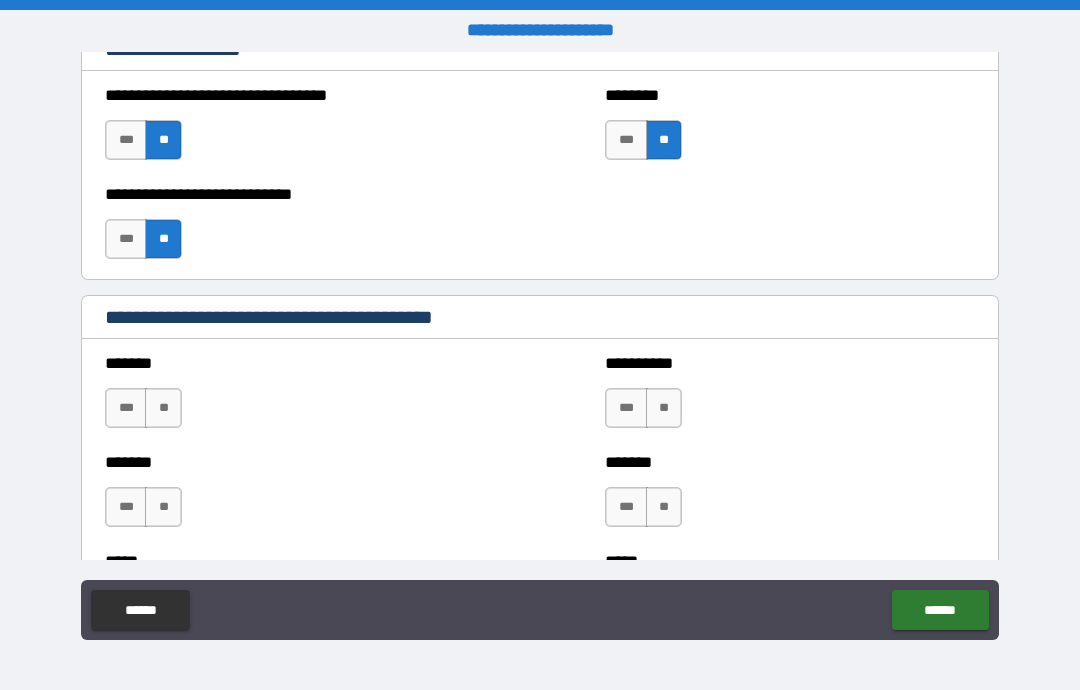 click on "**" at bounding box center (664, 408) 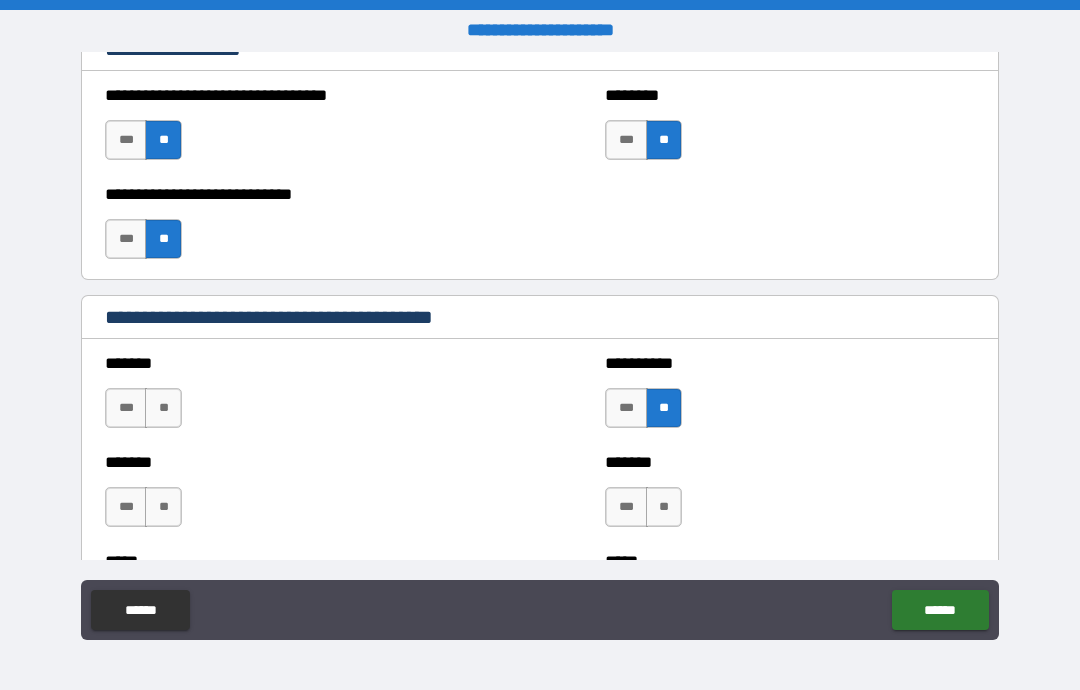 click on "**" at bounding box center (664, 507) 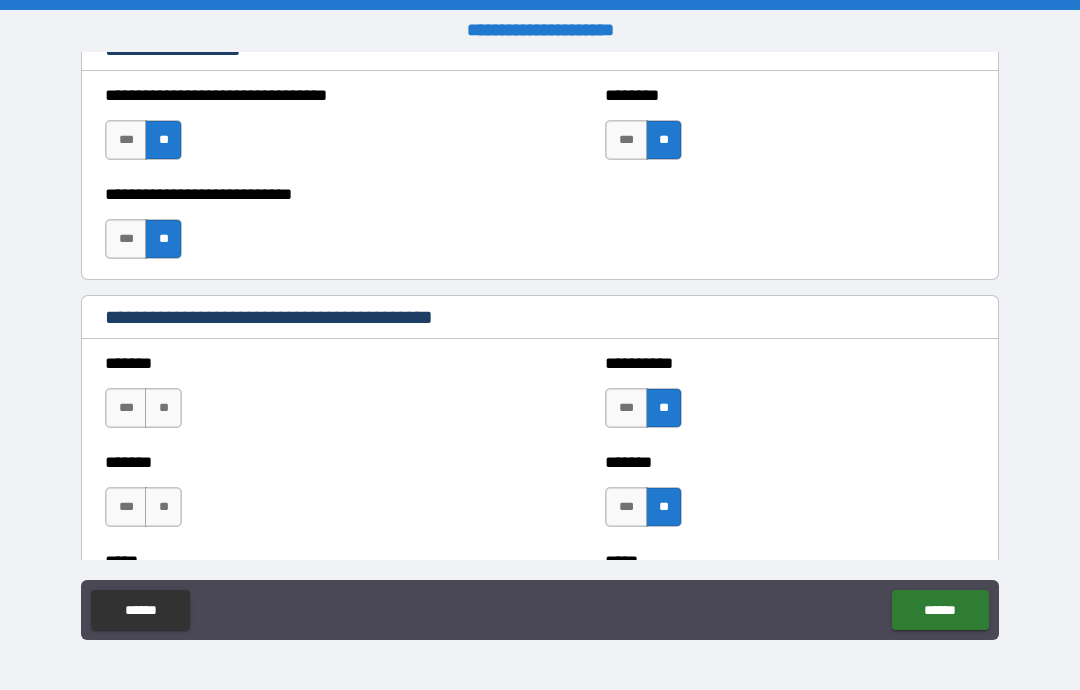 click on "**" at bounding box center [163, 507] 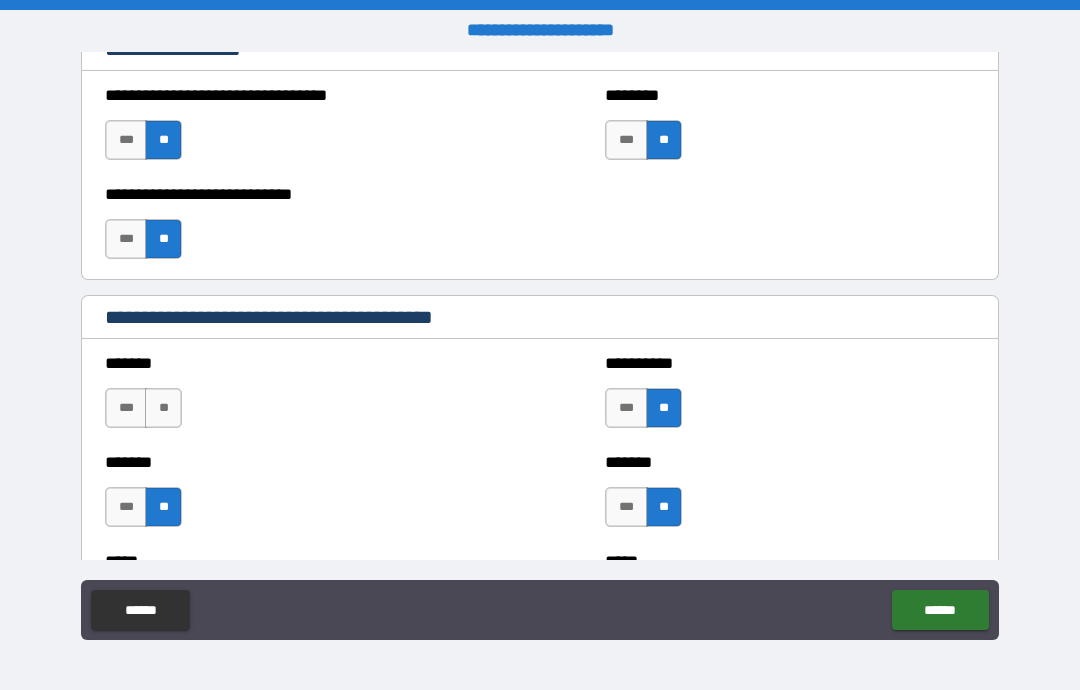 click on "**" at bounding box center (163, 408) 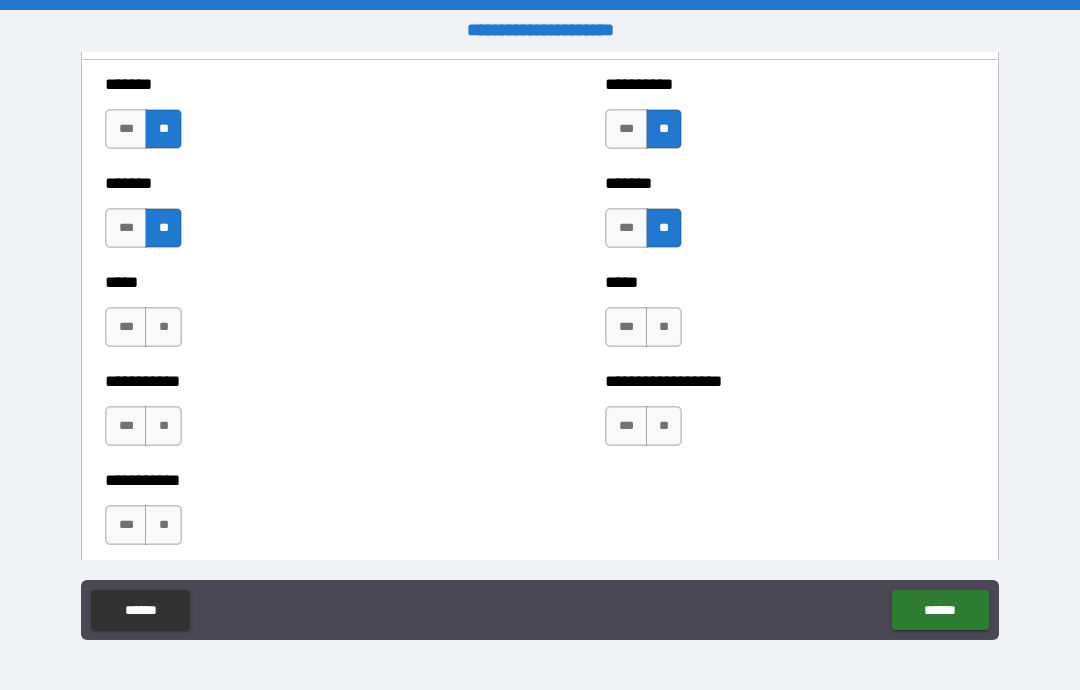scroll, scrollTop: 1893, scrollLeft: 0, axis: vertical 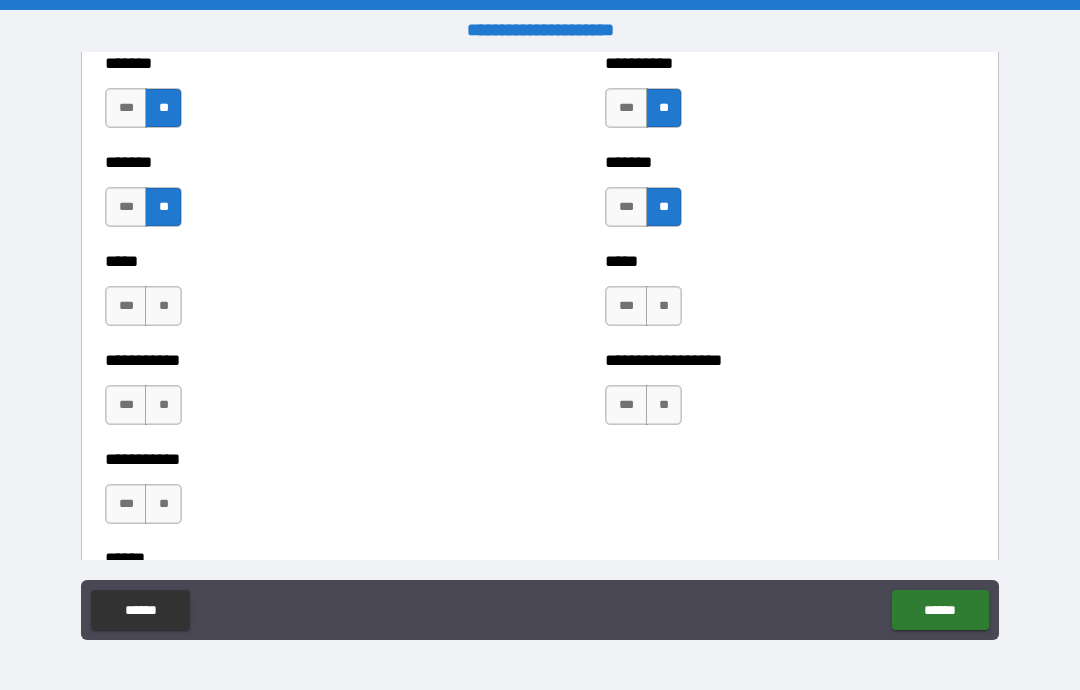 click on "**" at bounding box center (664, 306) 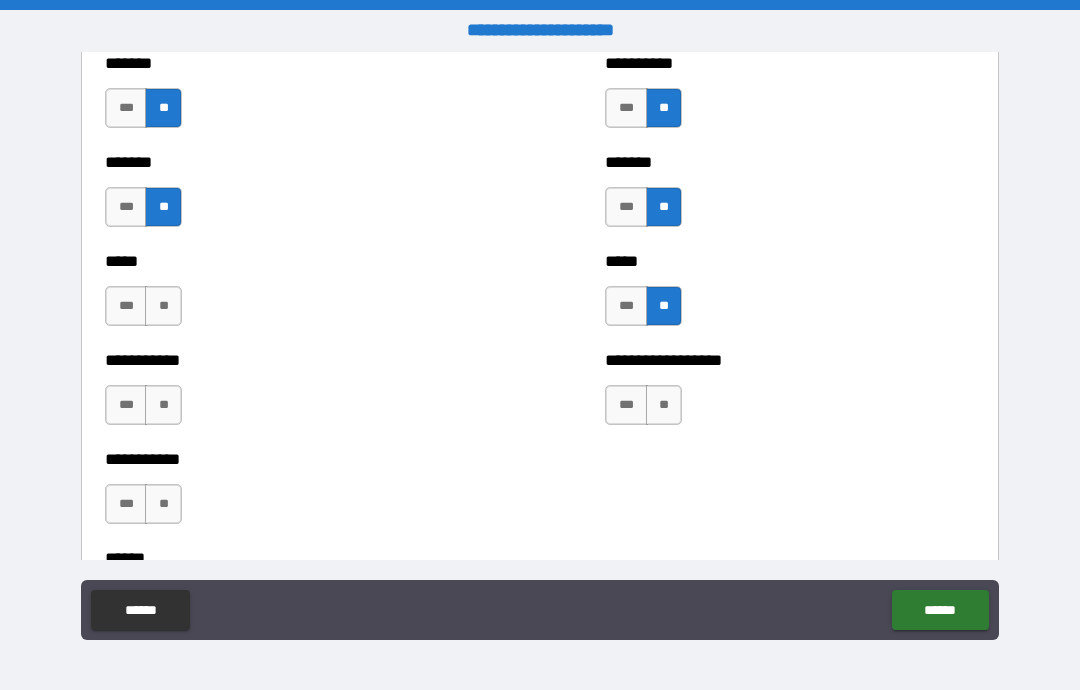 click on "**" at bounding box center (664, 405) 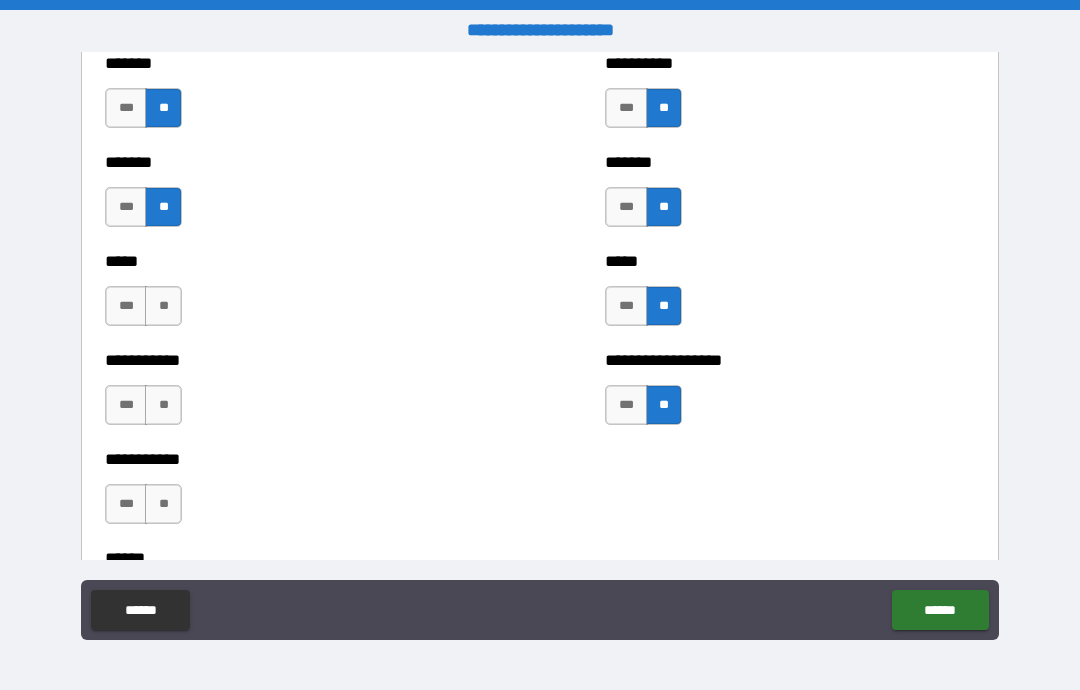 click on "**" at bounding box center (163, 306) 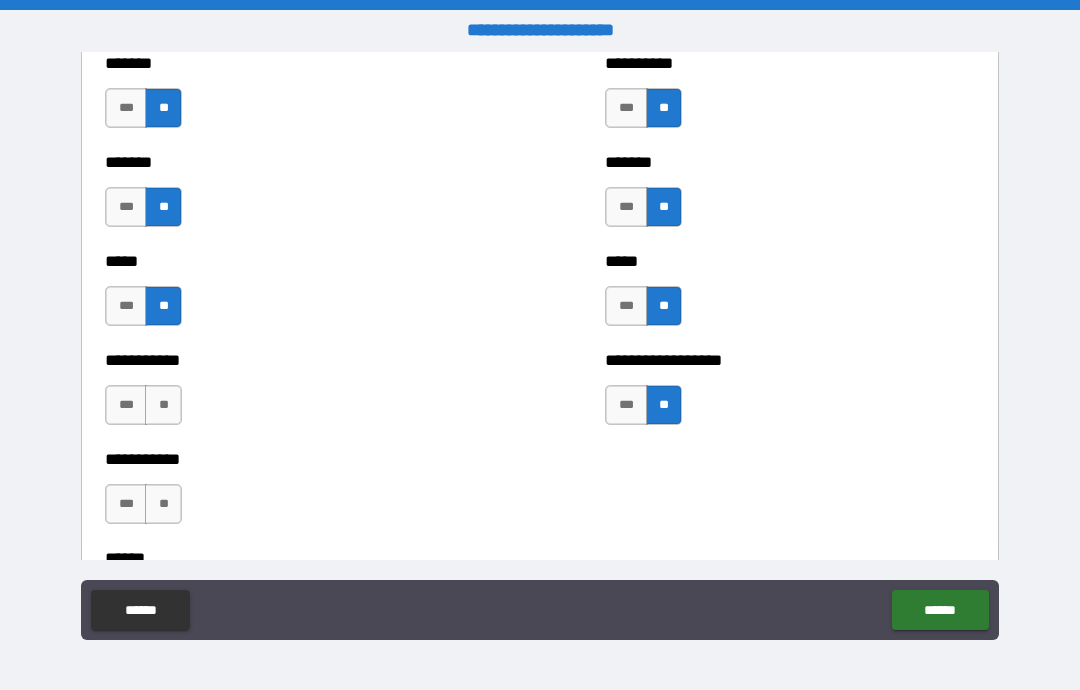 click on "**" at bounding box center [163, 405] 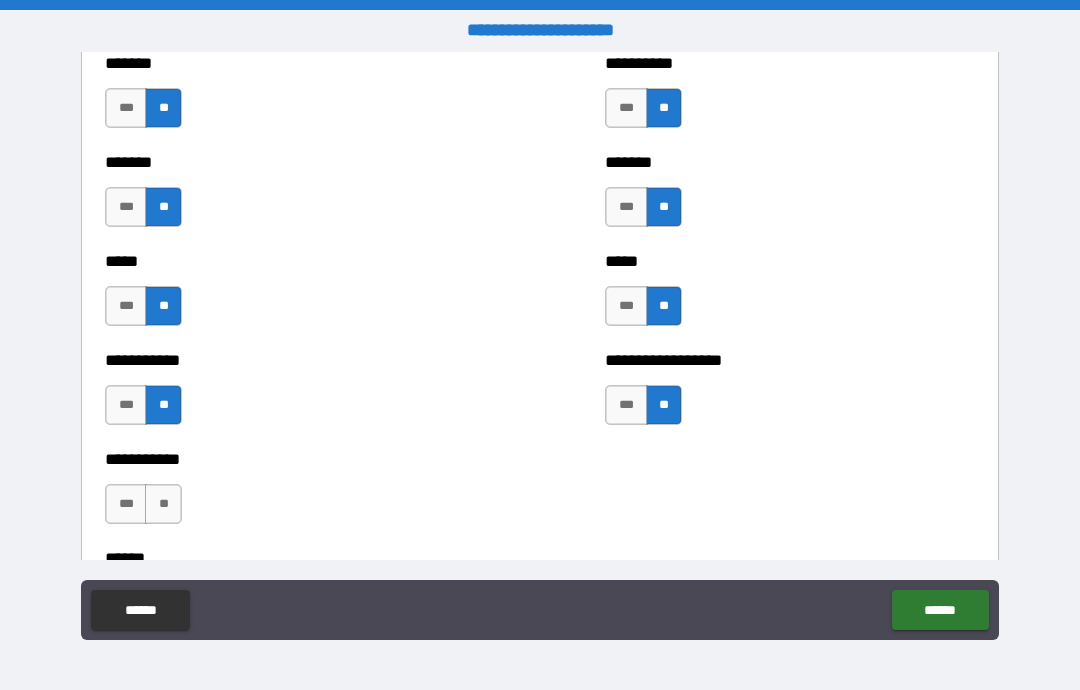 click on "**" at bounding box center (163, 504) 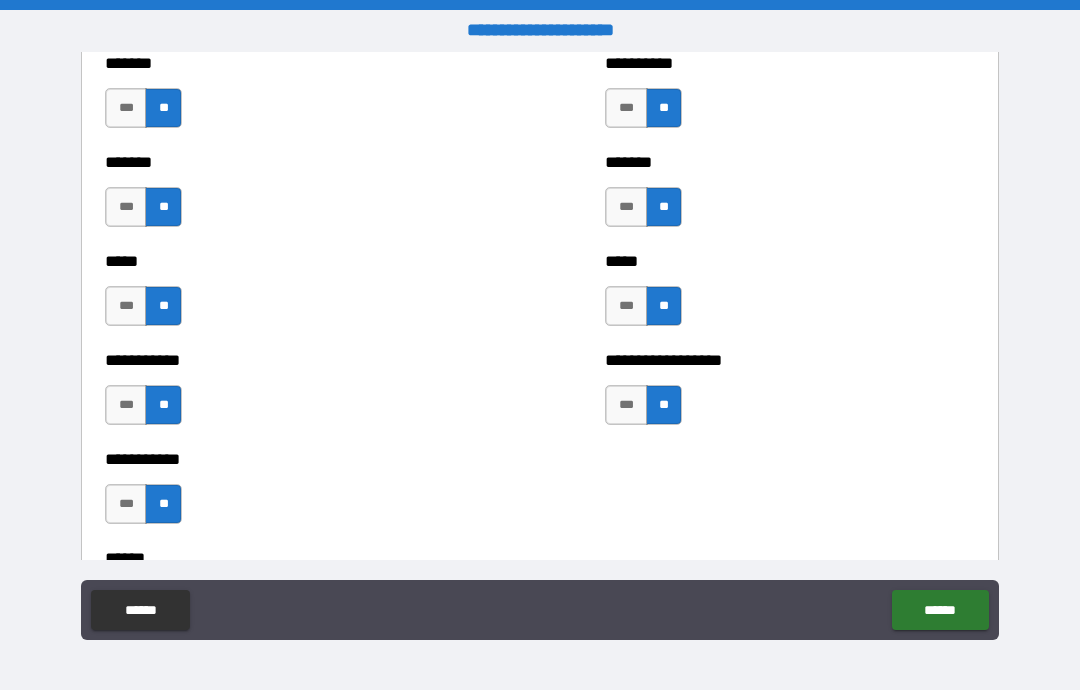scroll, scrollTop: 2077, scrollLeft: 0, axis: vertical 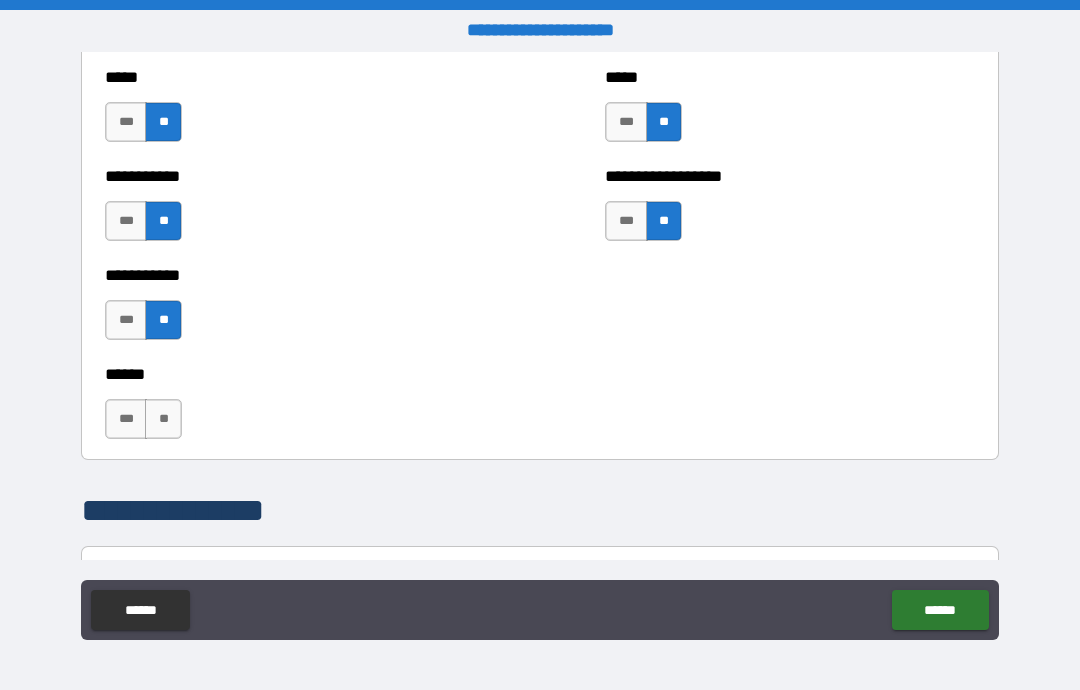 click on "**" at bounding box center [163, 419] 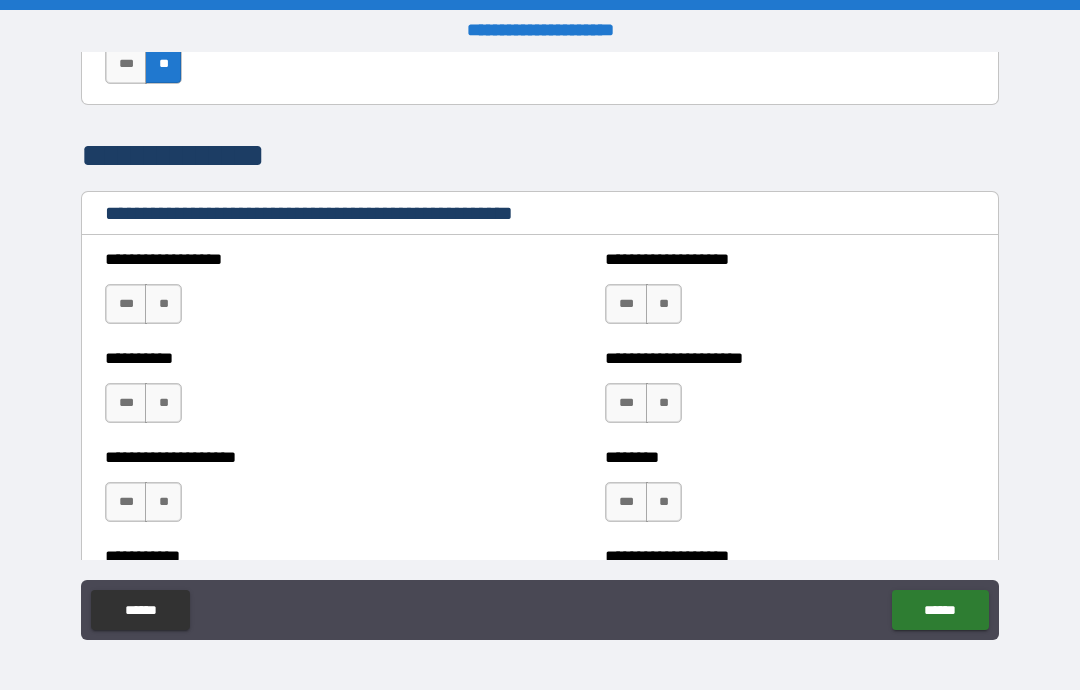 scroll, scrollTop: 2427, scrollLeft: 0, axis: vertical 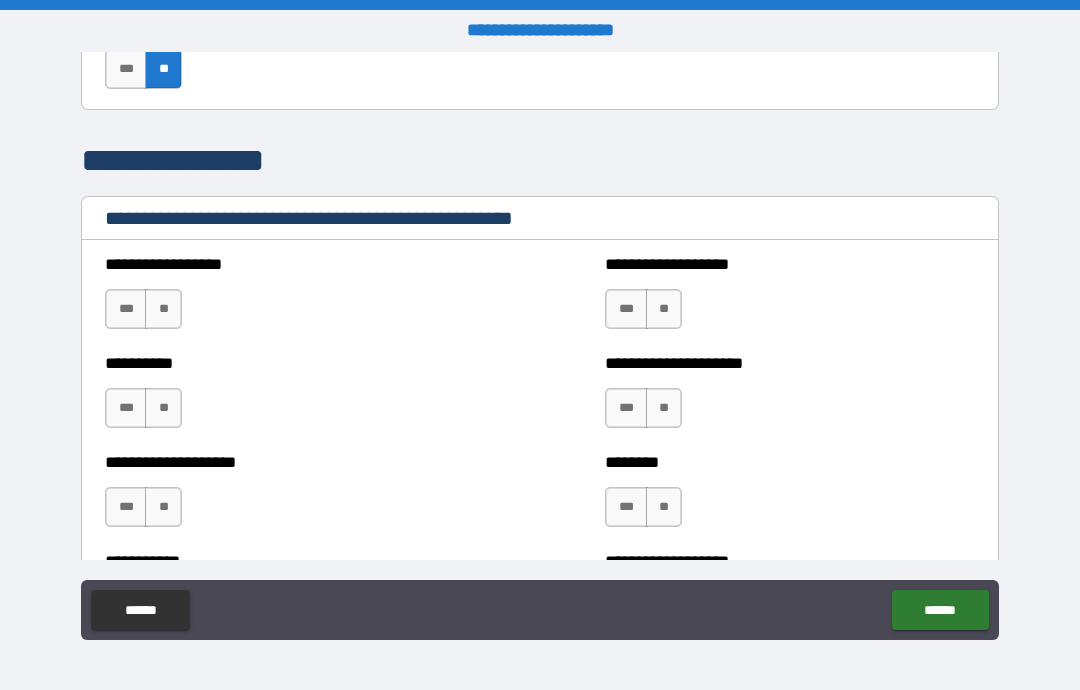 click on "**" at bounding box center [163, 309] 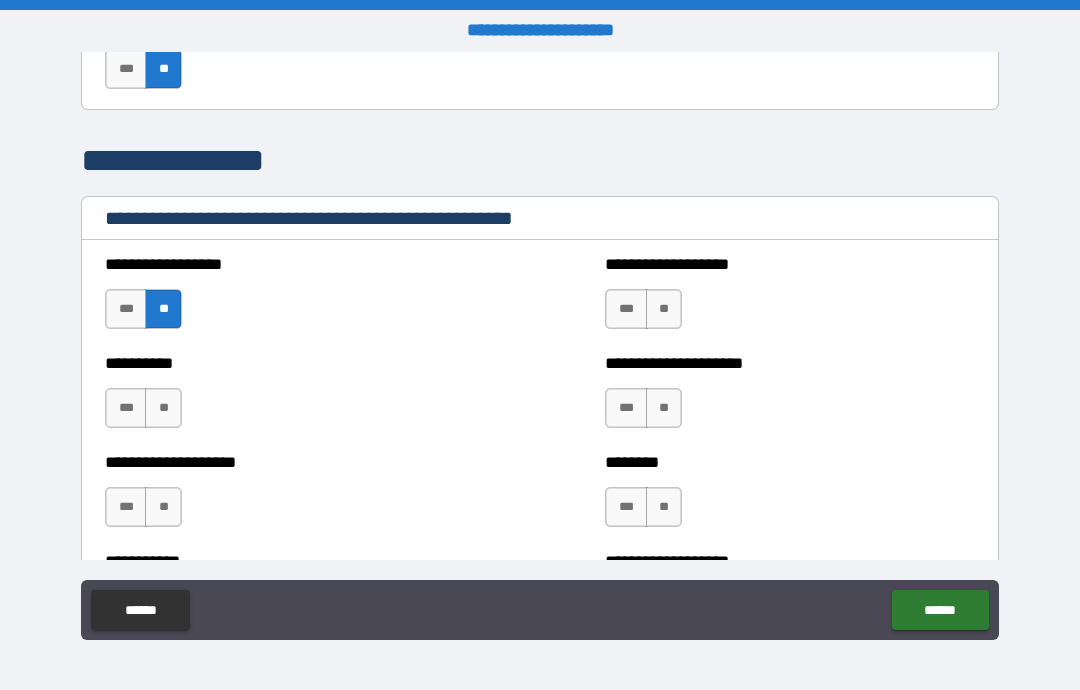 click on "**" at bounding box center [163, 408] 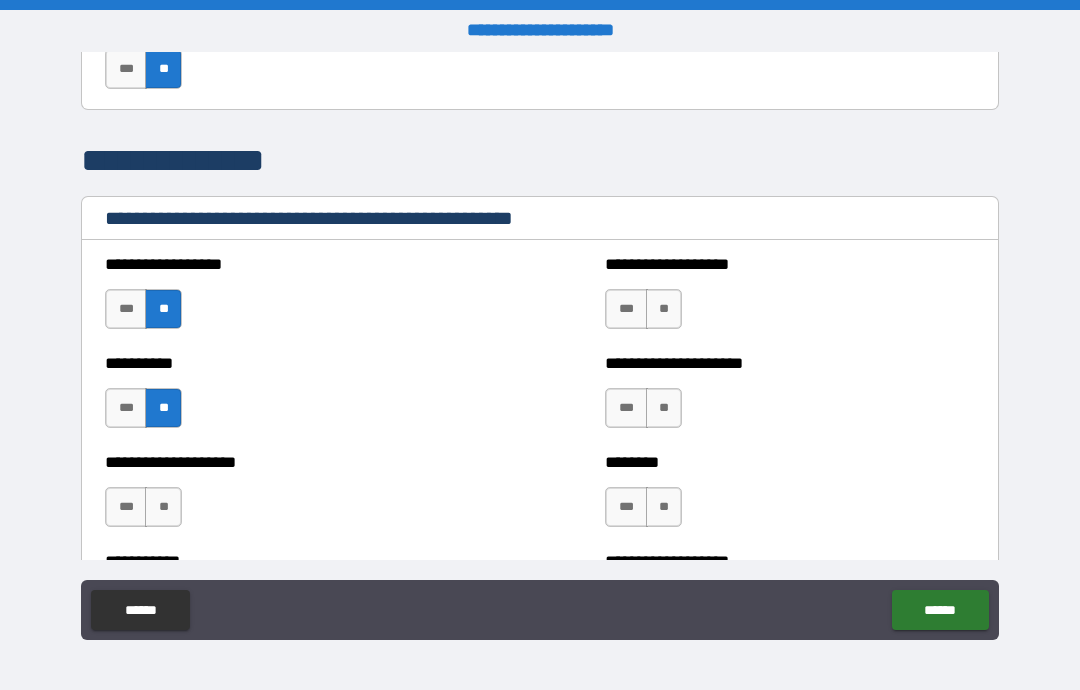 click on "**" at bounding box center [664, 309] 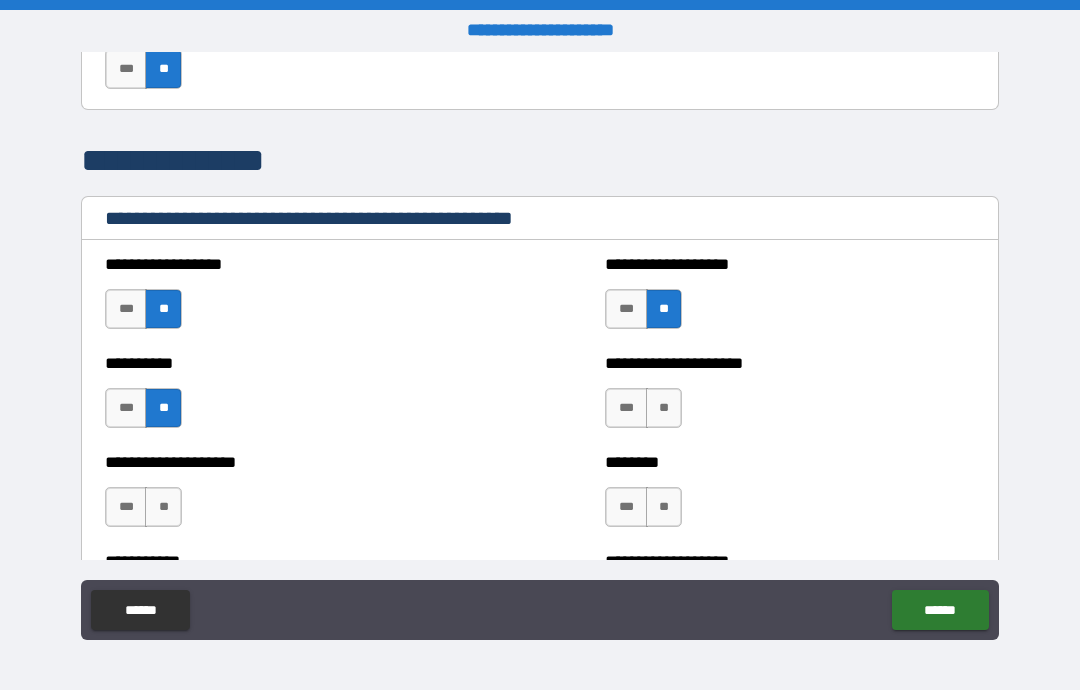 click on "**" at bounding box center (664, 408) 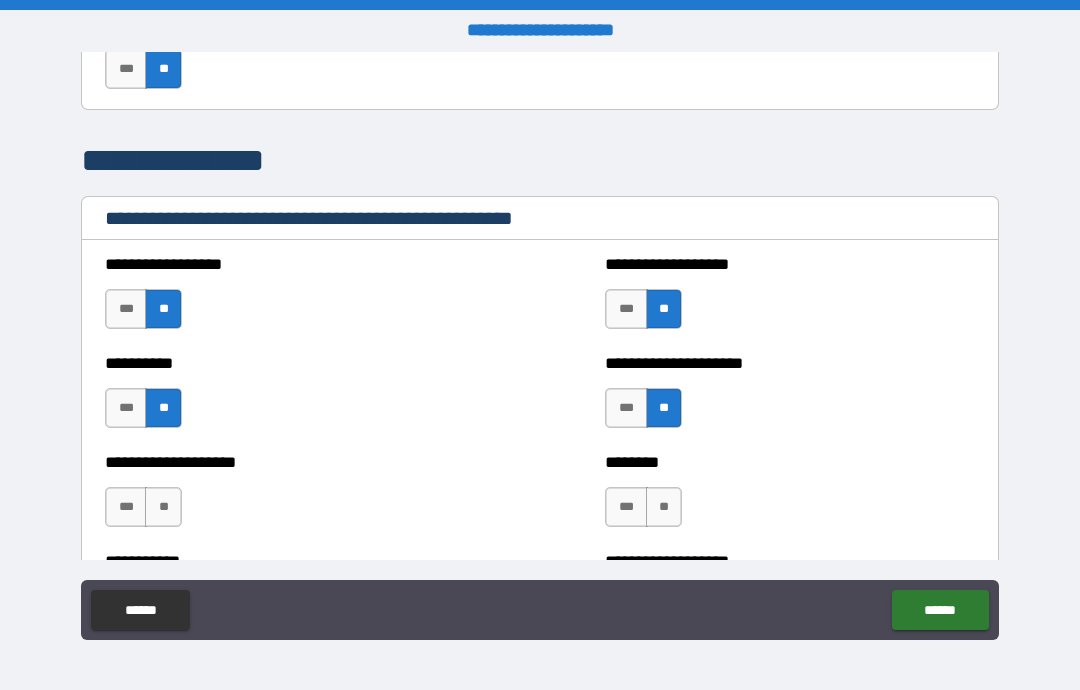 click on "**" at bounding box center [664, 507] 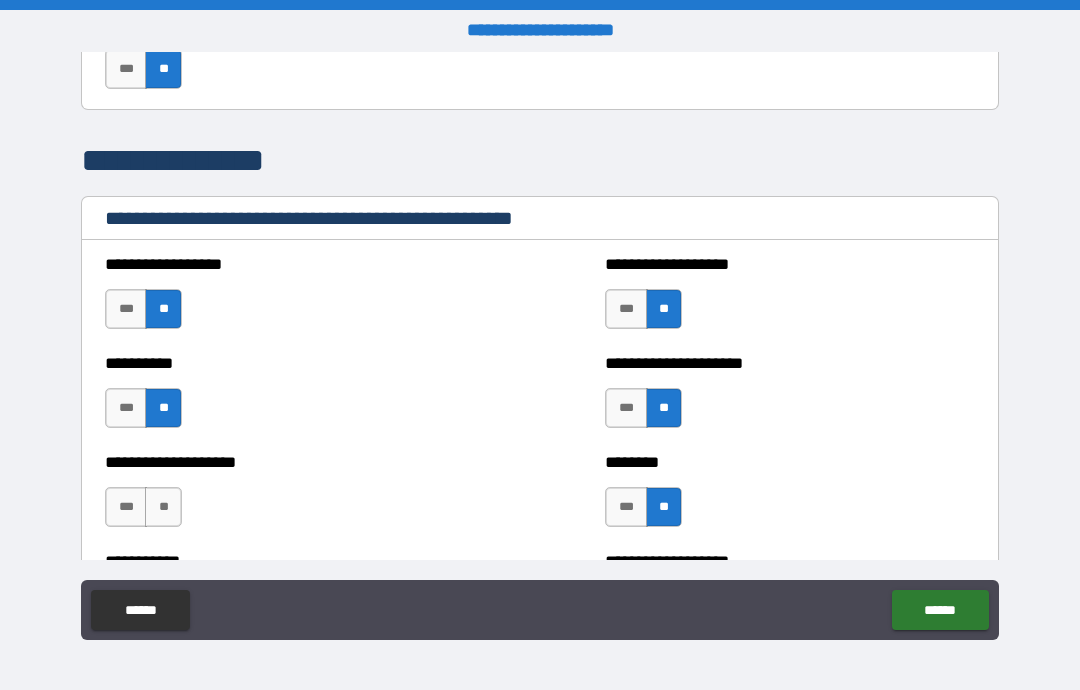 click on "***" at bounding box center (626, 507) 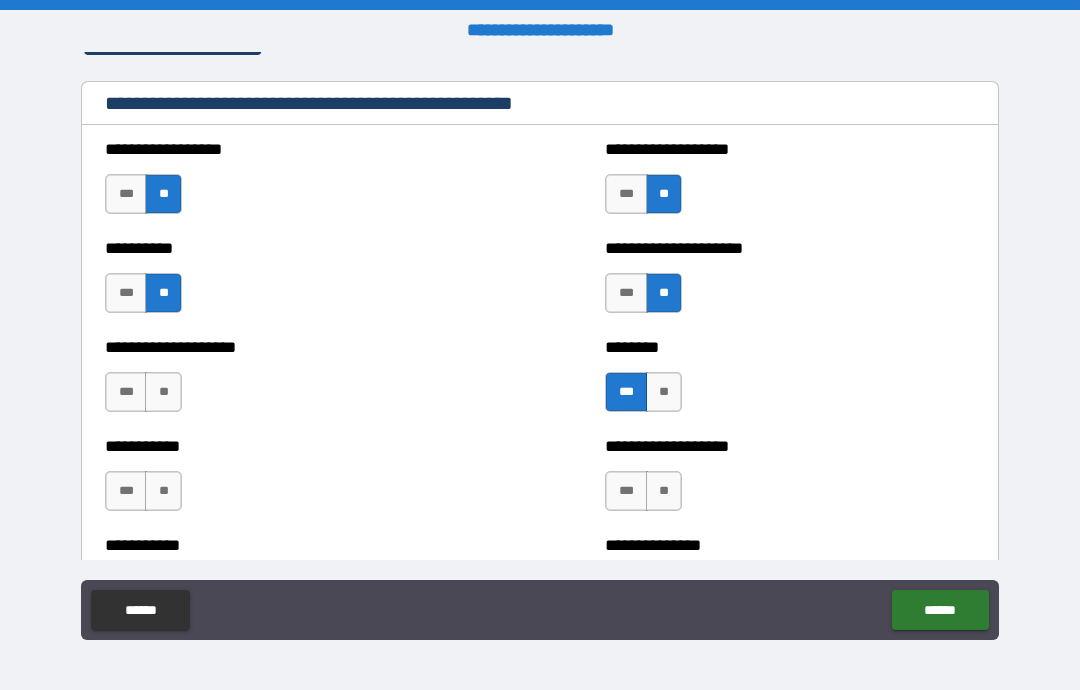 scroll, scrollTop: 2580, scrollLeft: 0, axis: vertical 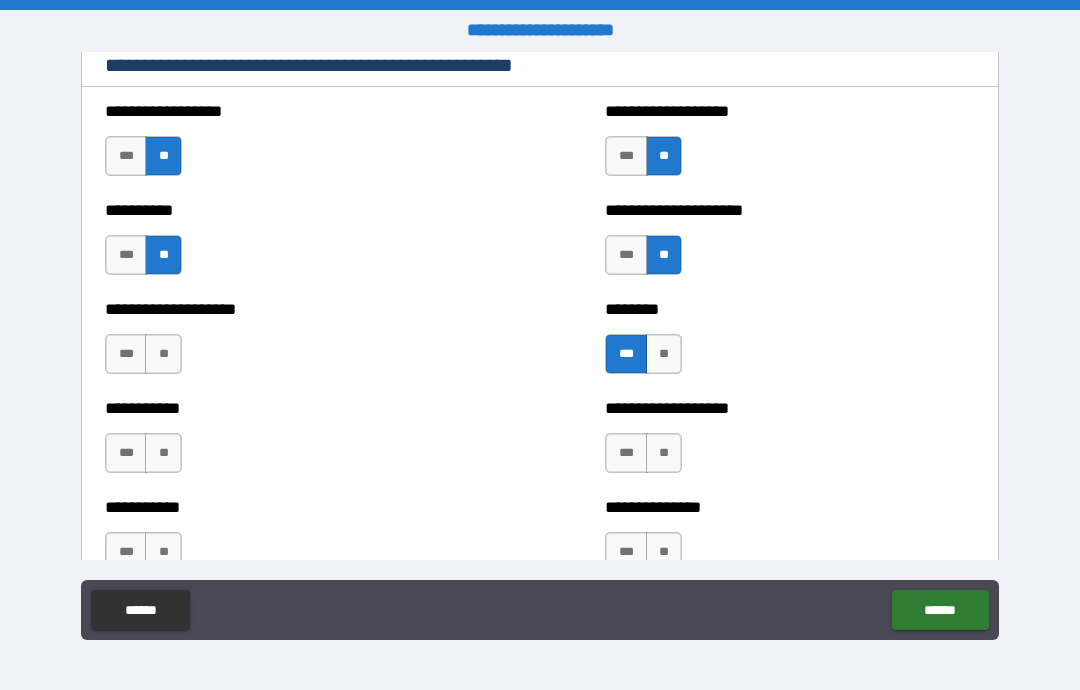 click on "**" at bounding box center (163, 354) 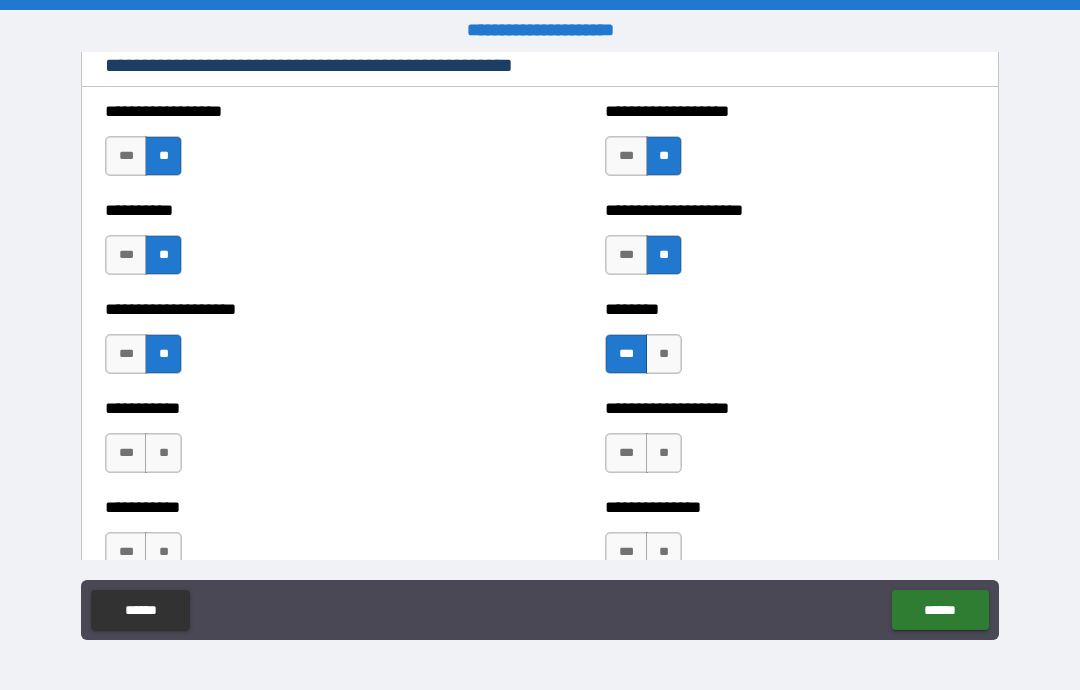 click on "**" at bounding box center (664, 453) 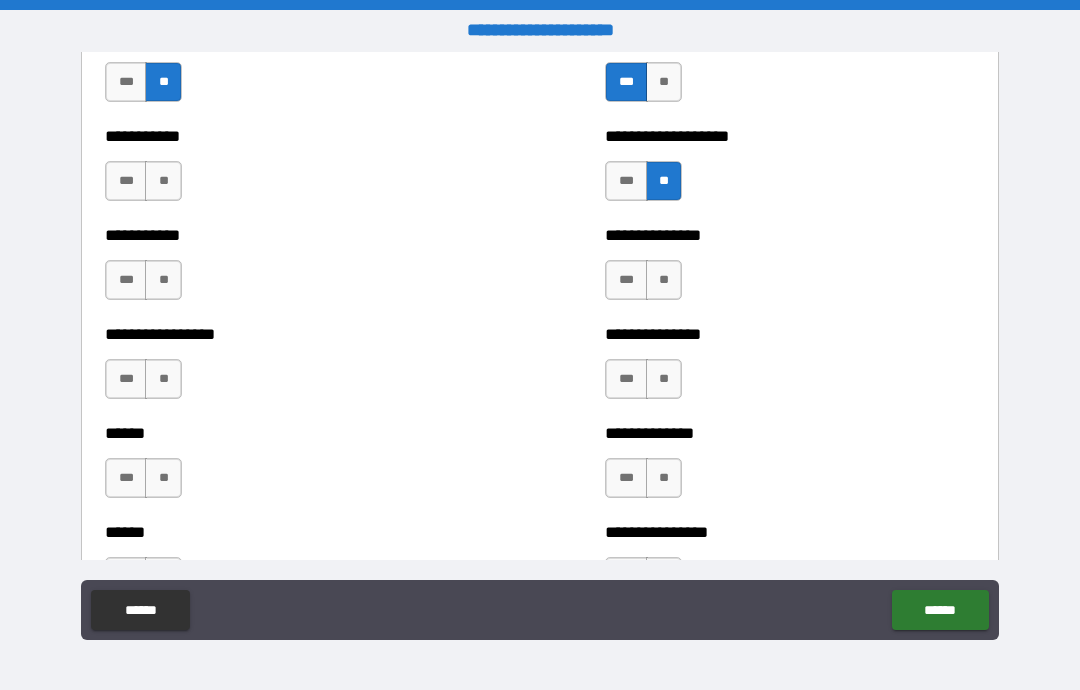scroll, scrollTop: 2865, scrollLeft: 0, axis: vertical 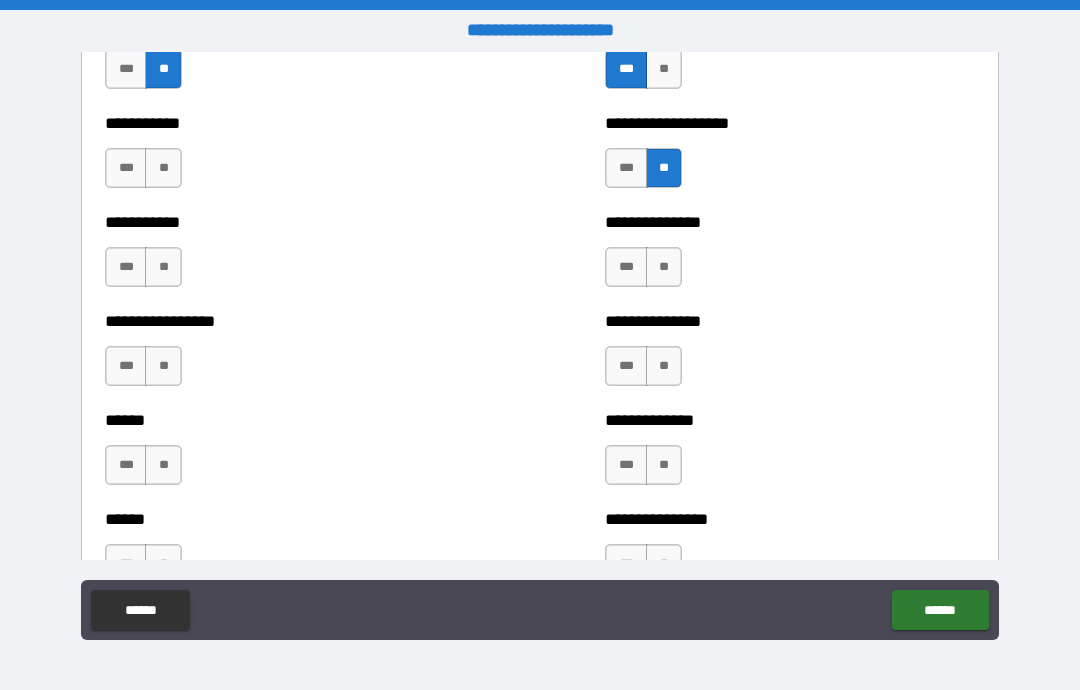 click on "**" at bounding box center [664, 267] 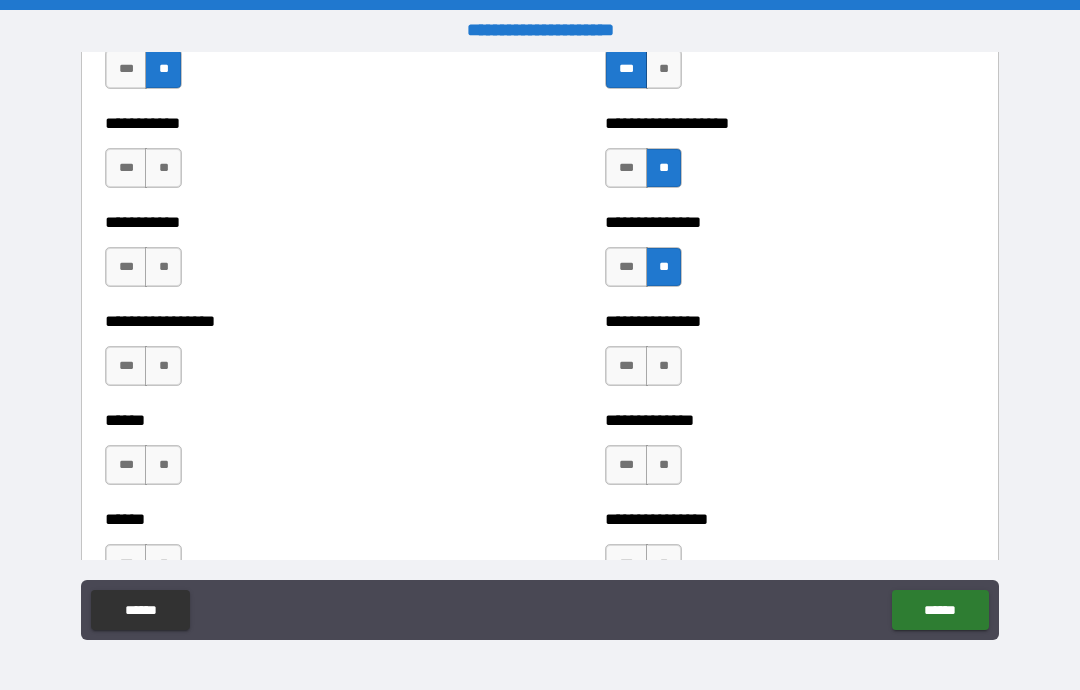 click on "**" at bounding box center (163, 168) 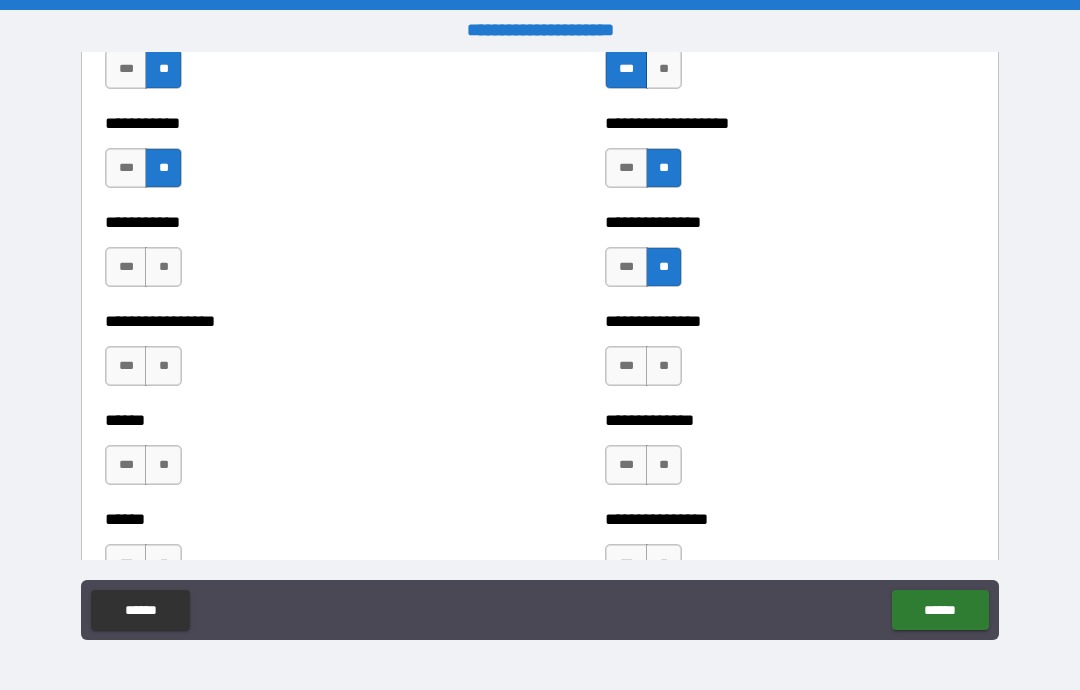 click on "**" at bounding box center [163, 267] 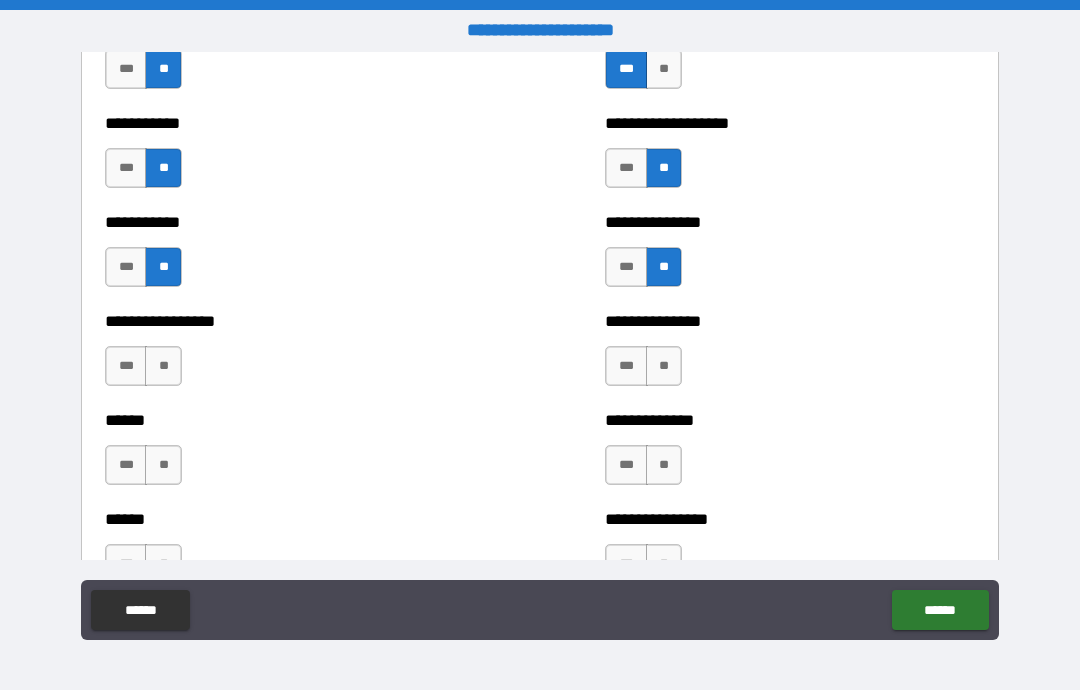 click on "**" at bounding box center (163, 366) 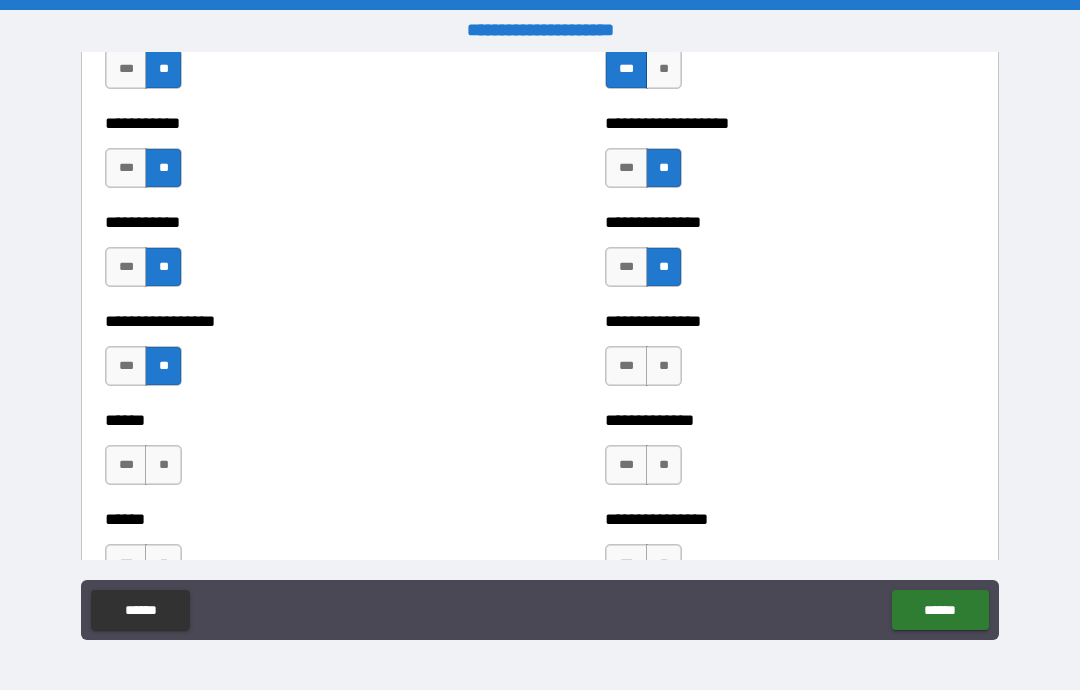 click on "**" at bounding box center [163, 465] 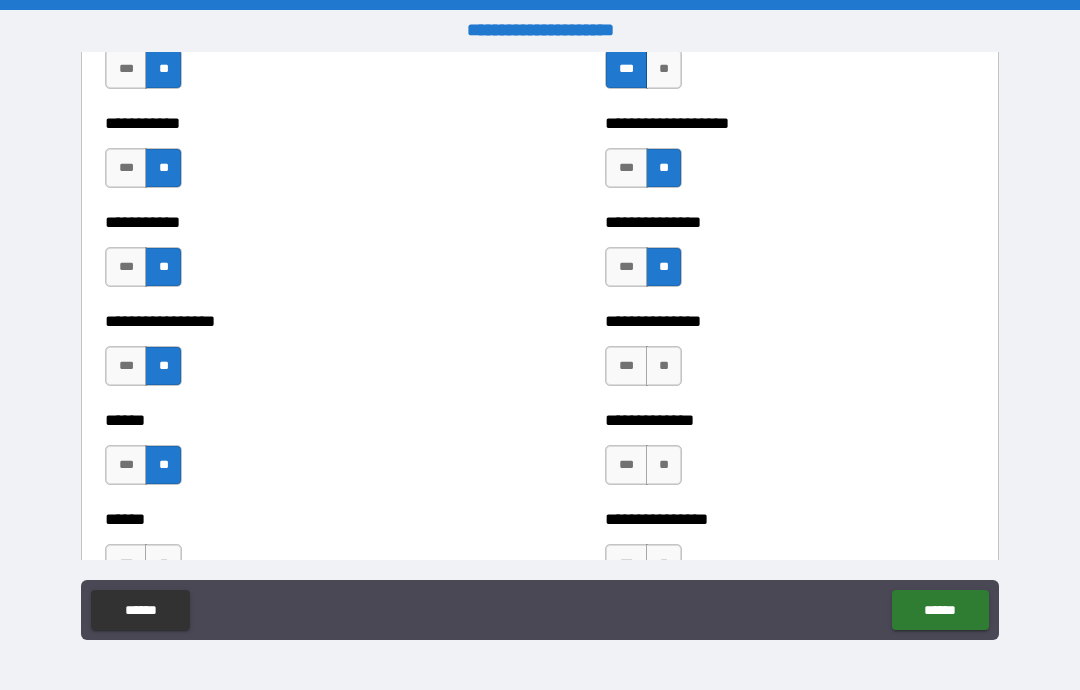 click on "**" at bounding box center [664, 366] 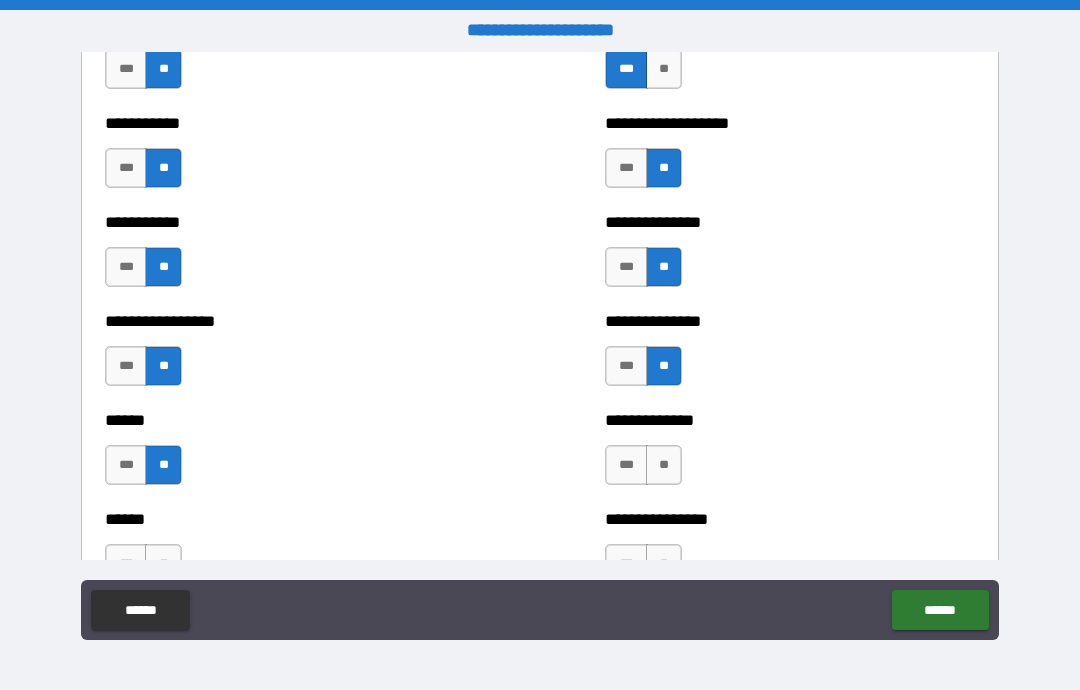 click on "**" at bounding box center (664, 465) 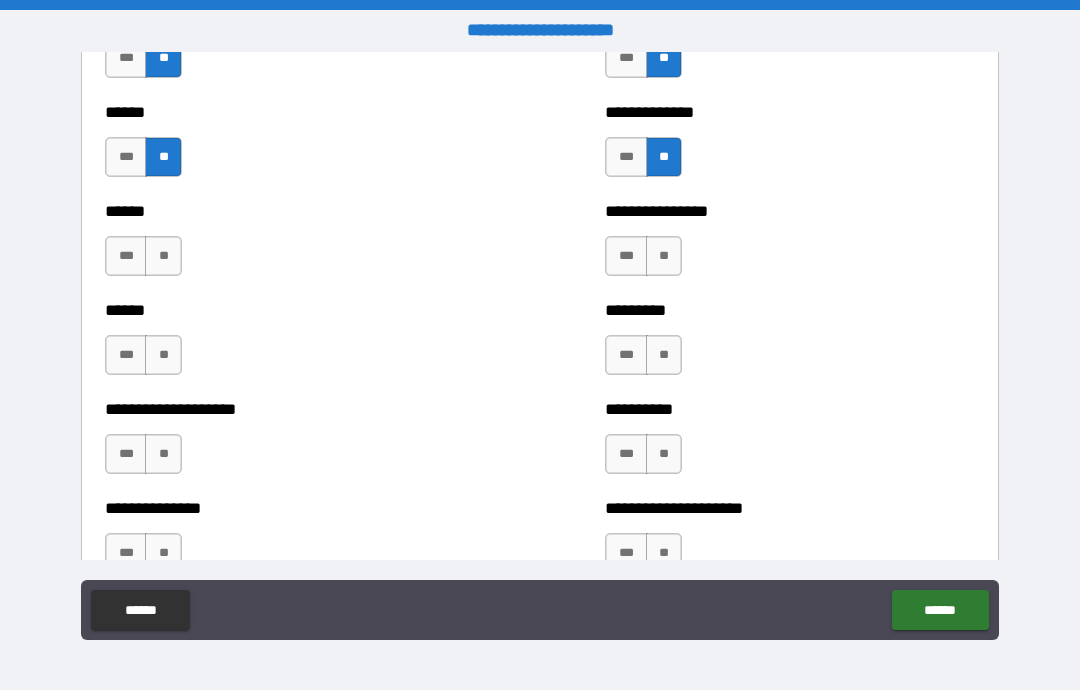 scroll, scrollTop: 3205, scrollLeft: 0, axis: vertical 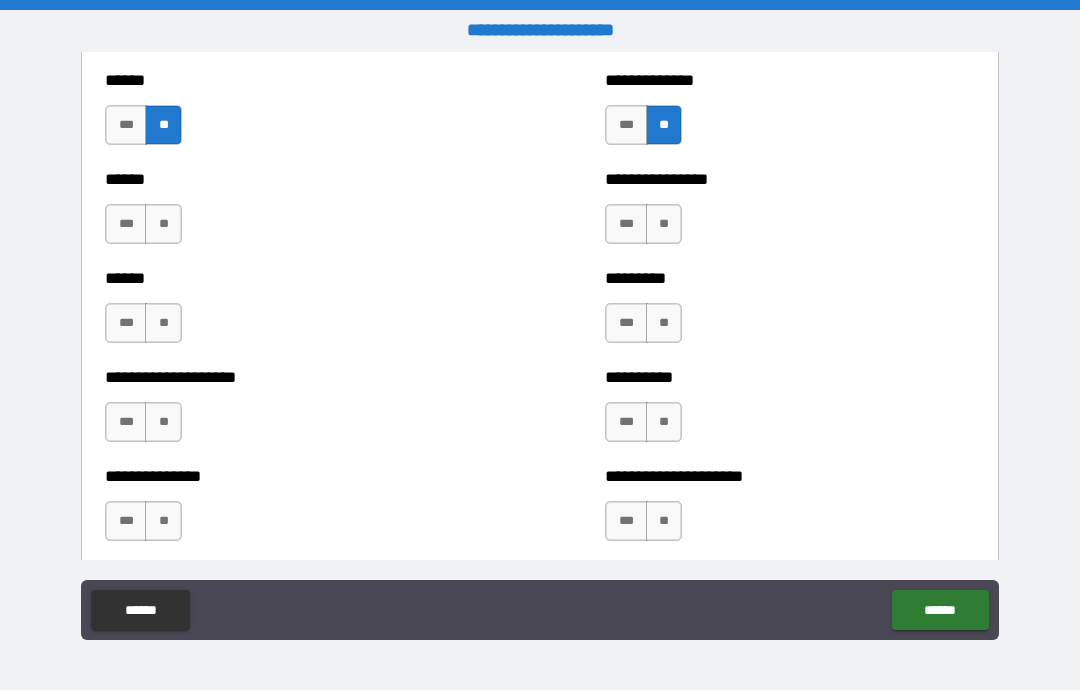 click on "**" at bounding box center [664, 224] 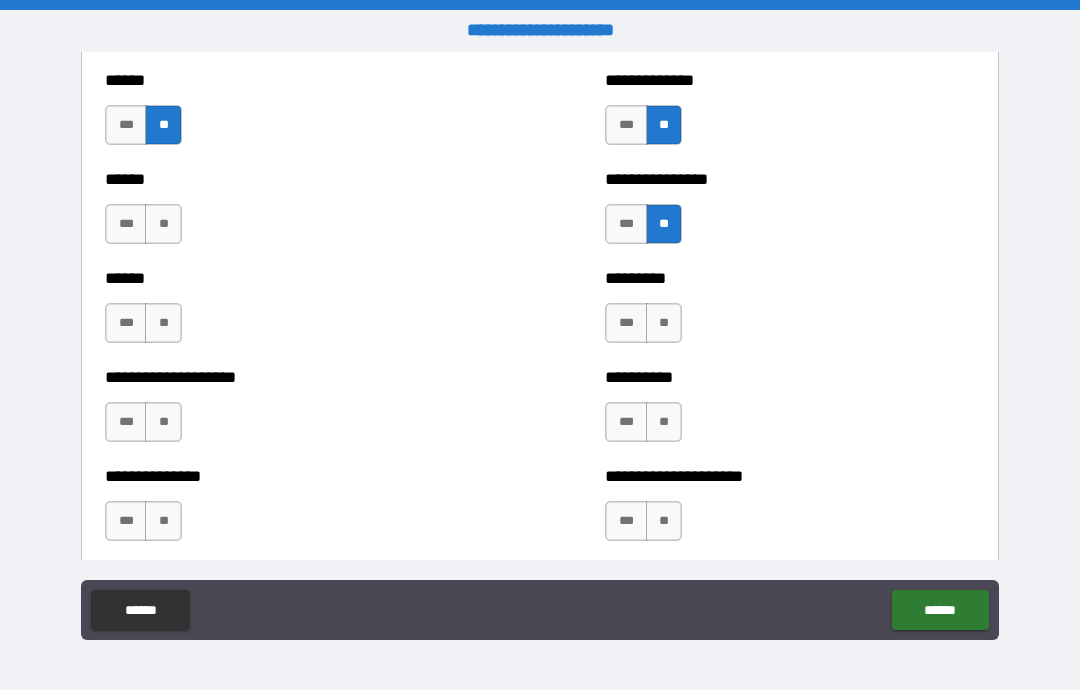 click on "**" at bounding box center [664, 323] 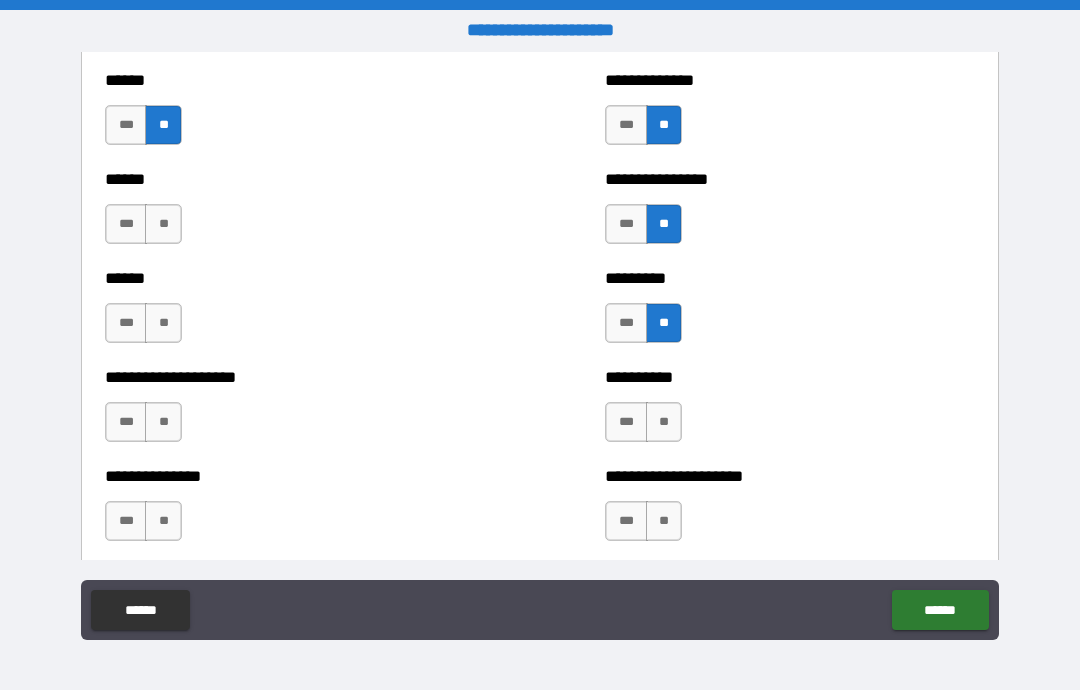 click on "**" at bounding box center [664, 422] 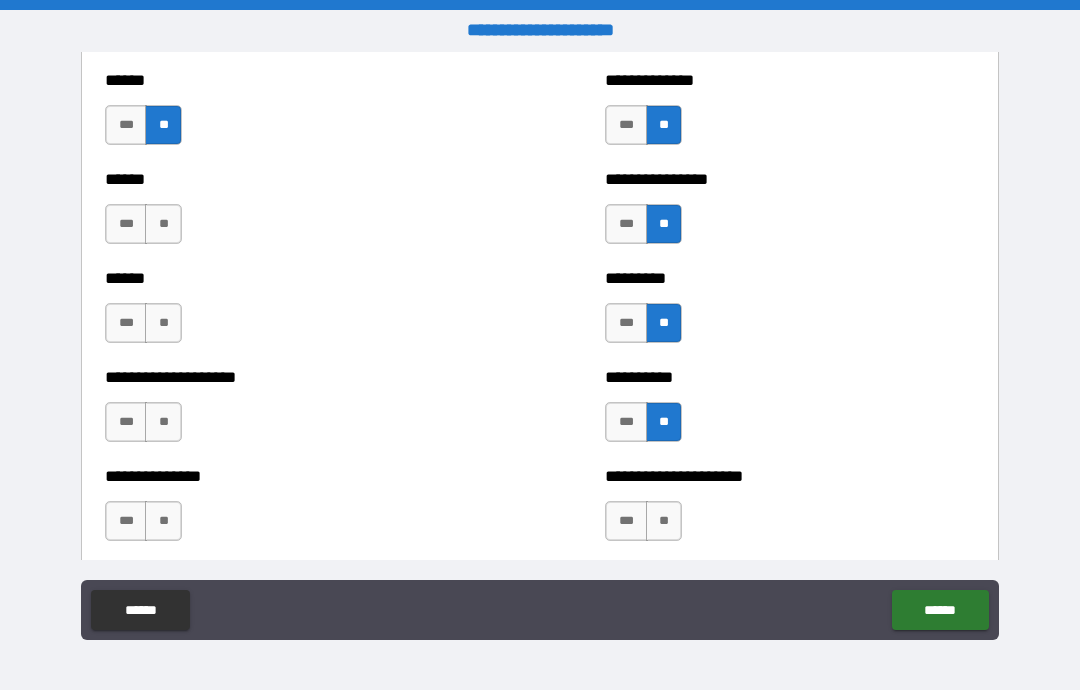 click on "**" at bounding box center (664, 521) 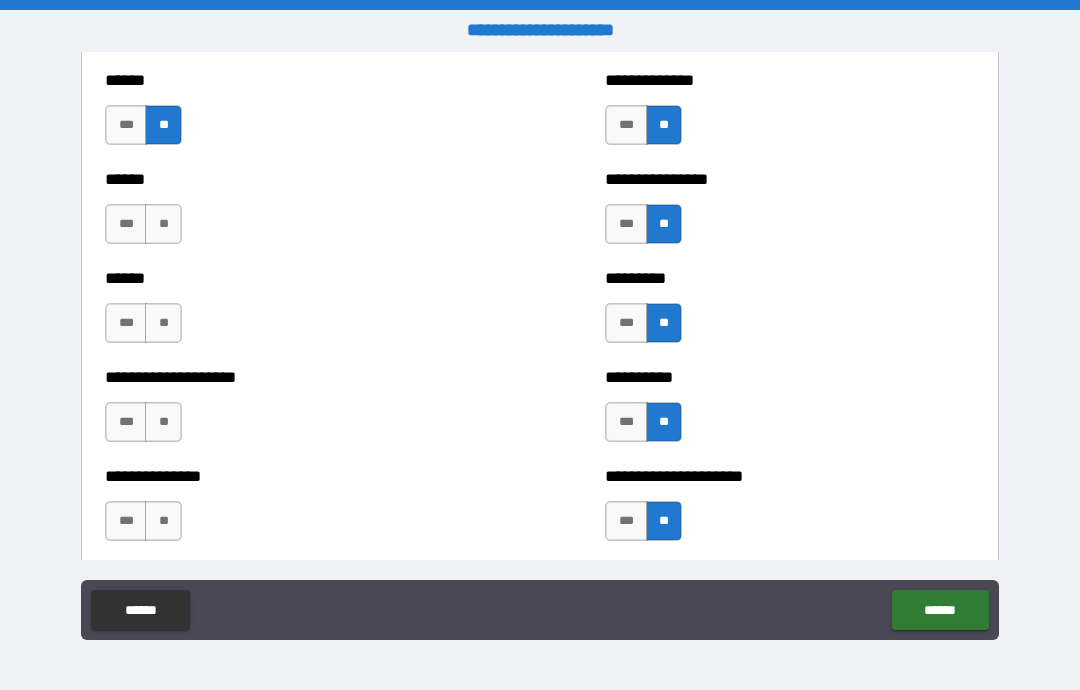 click on "**" at bounding box center (163, 521) 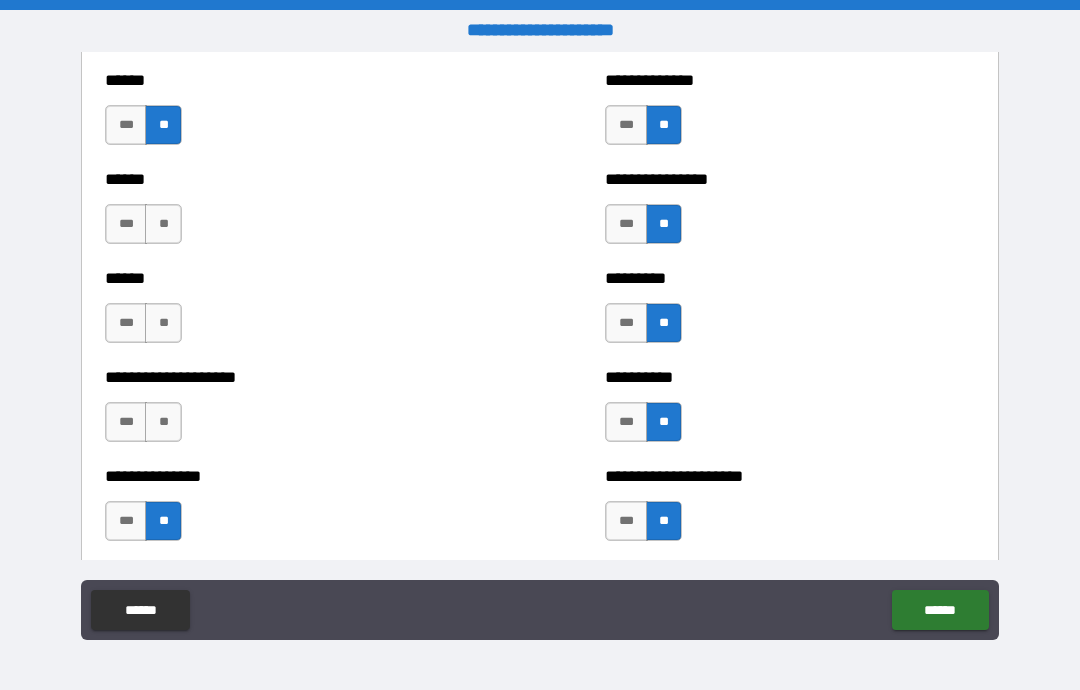 click on "**" at bounding box center [163, 422] 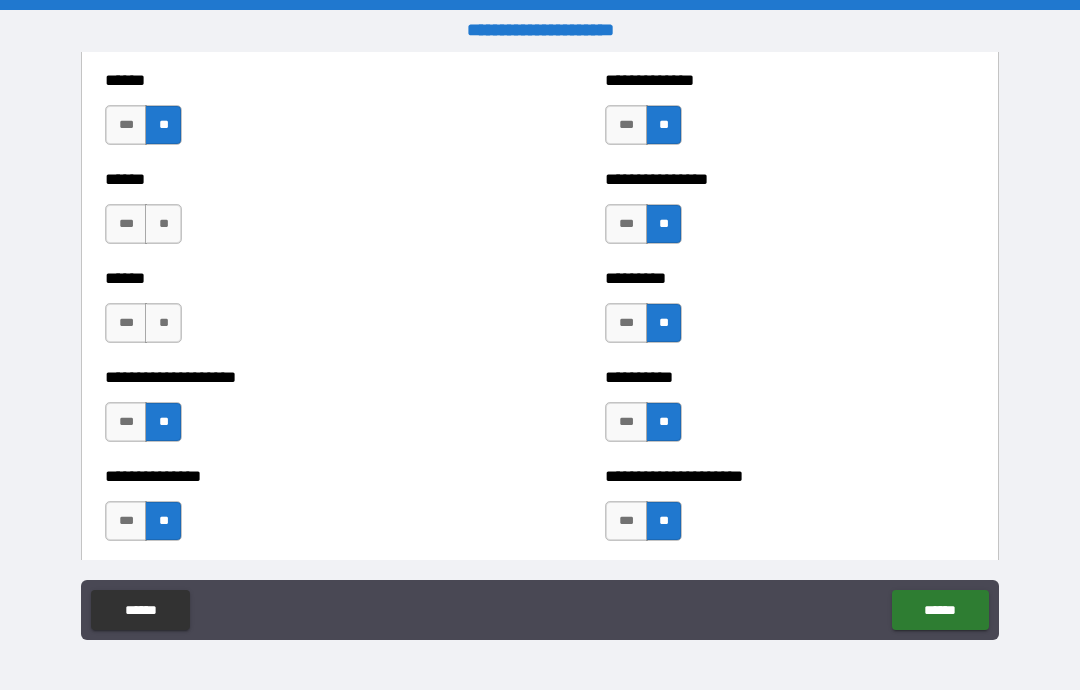 click on "**" at bounding box center (163, 323) 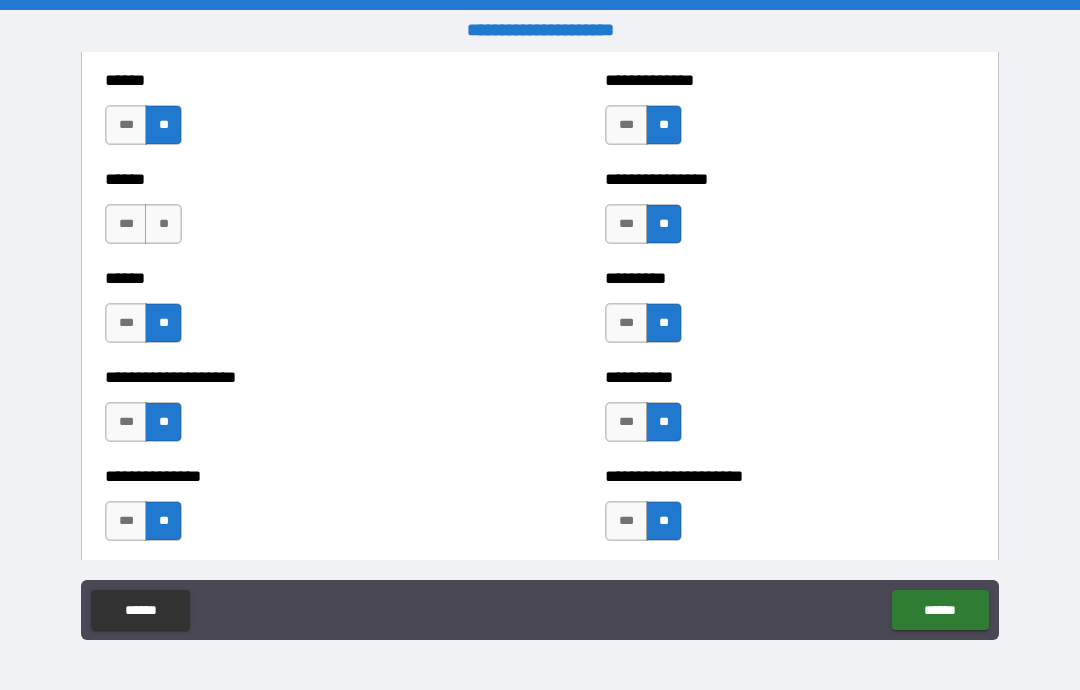 click on "**" at bounding box center [163, 224] 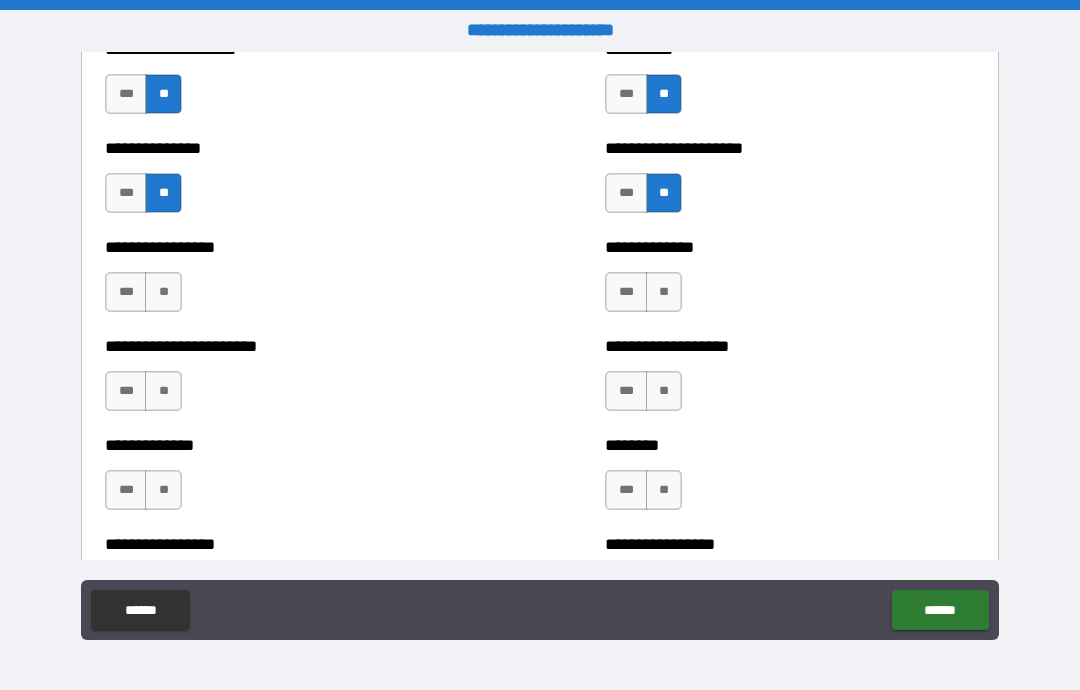 scroll, scrollTop: 3544, scrollLeft: 0, axis: vertical 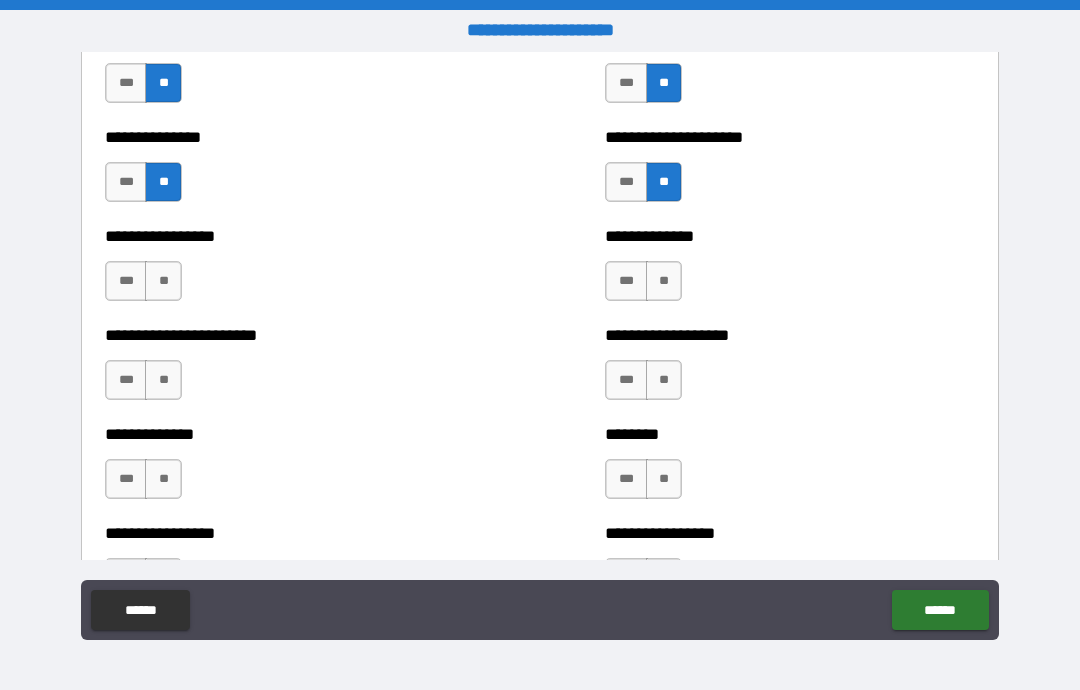 click on "**" at bounding box center (163, 281) 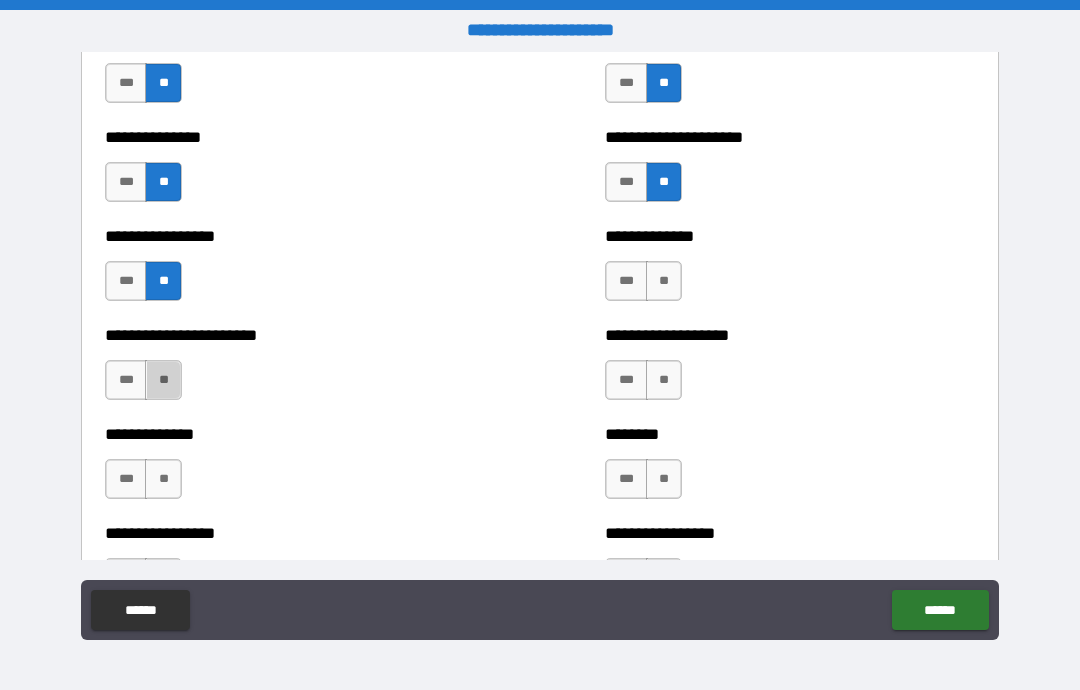 click on "**" at bounding box center (163, 380) 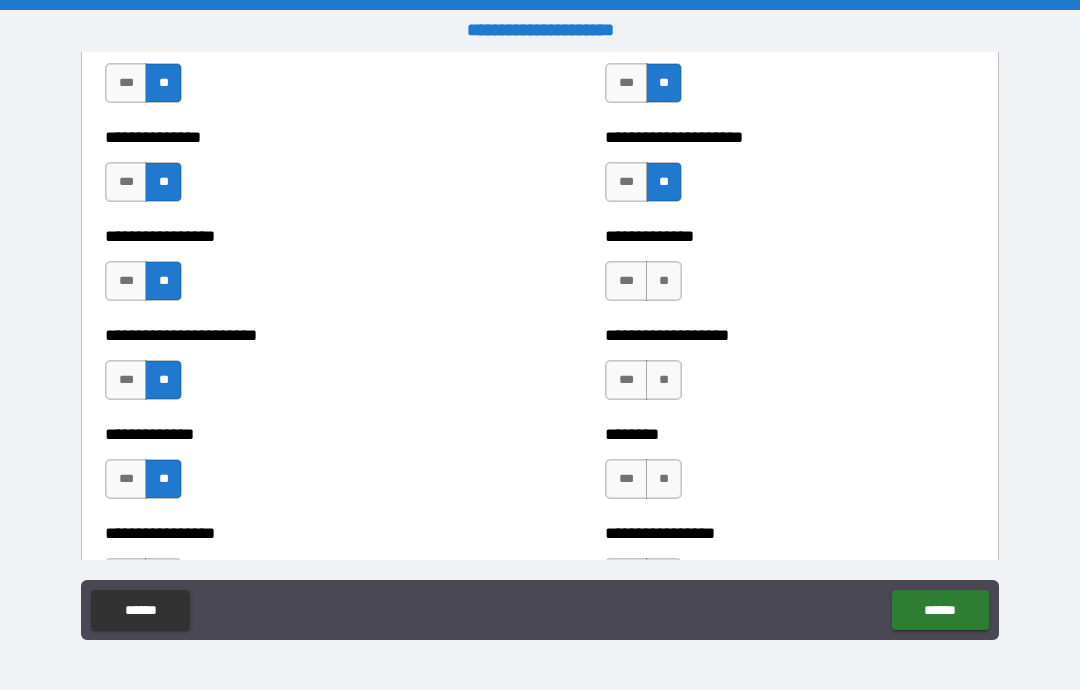 click on "**" at bounding box center (664, 281) 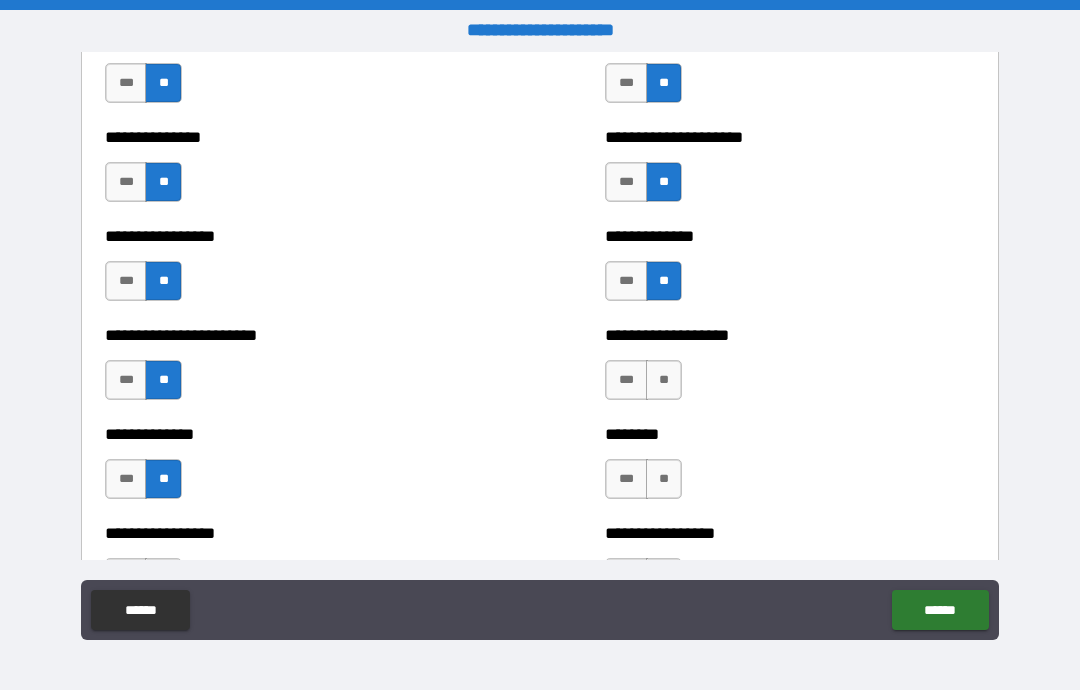 click on "**" at bounding box center [664, 380] 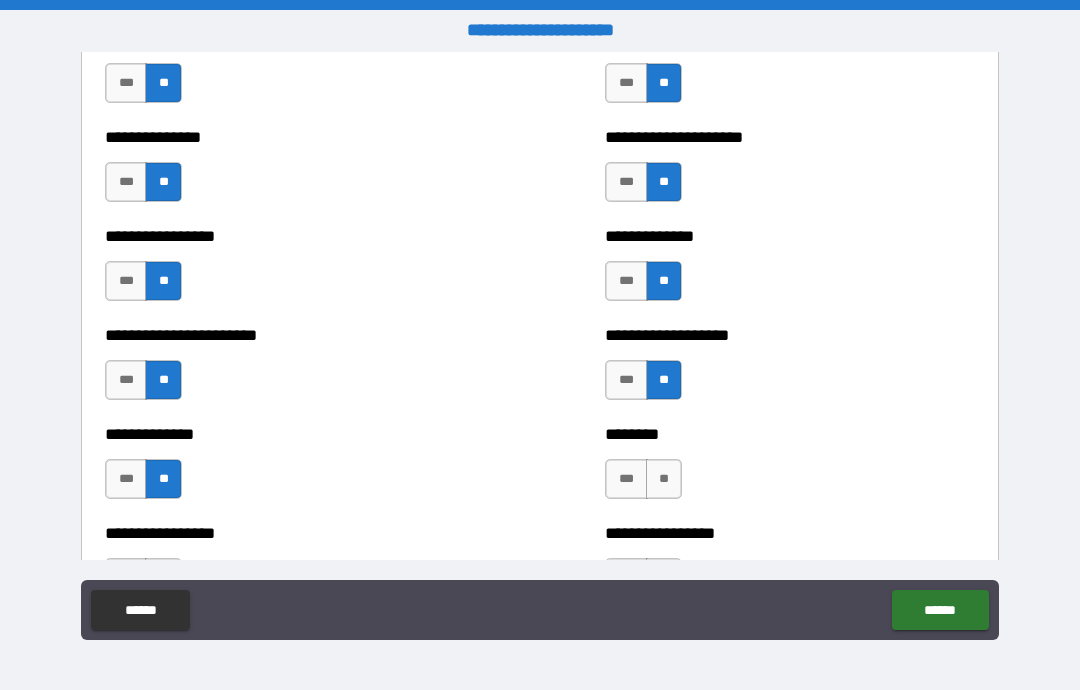 click on "**" at bounding box center (664, 479) 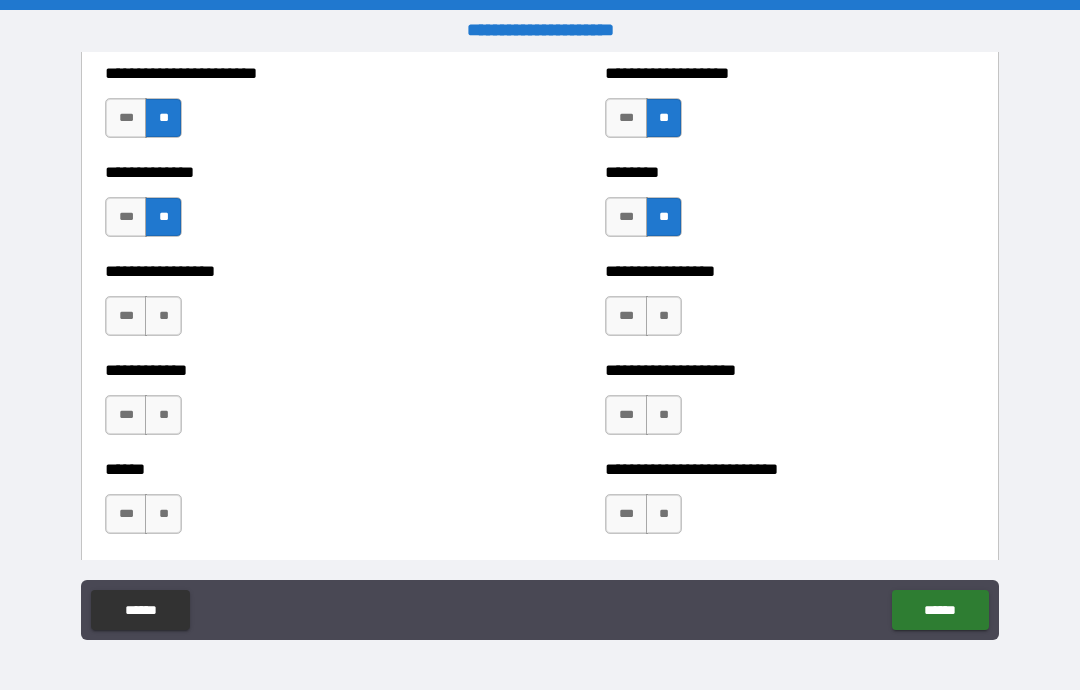 scroll, scrollTop: 3805, scrollLeft: 0, axis: vertical 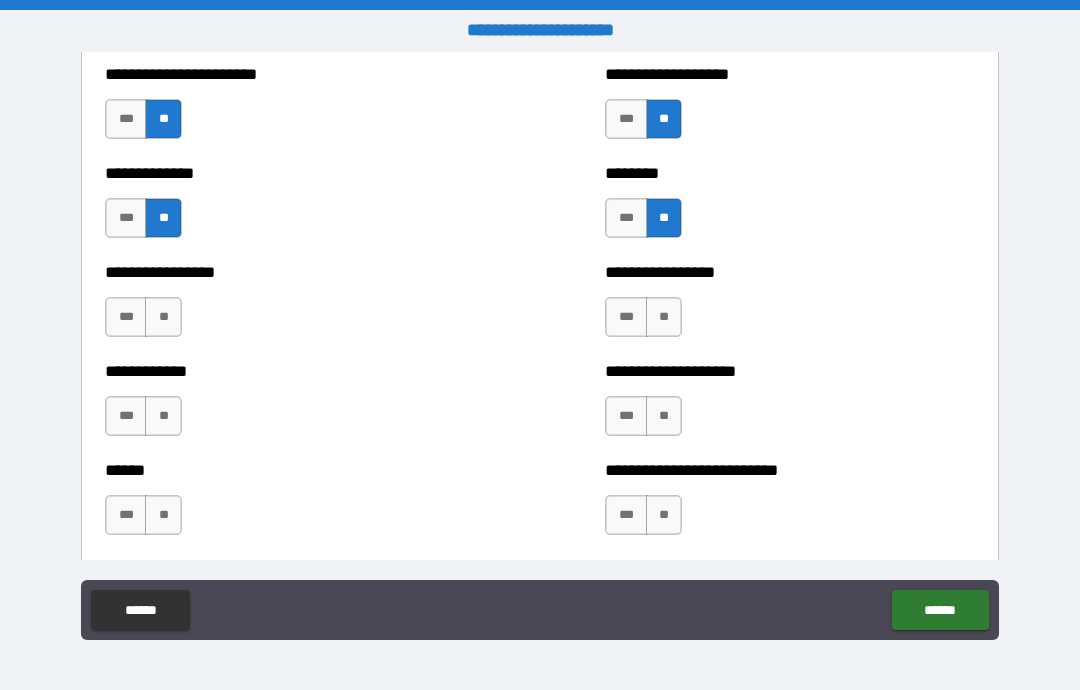 click on "**" at bounding box center [664, 317] 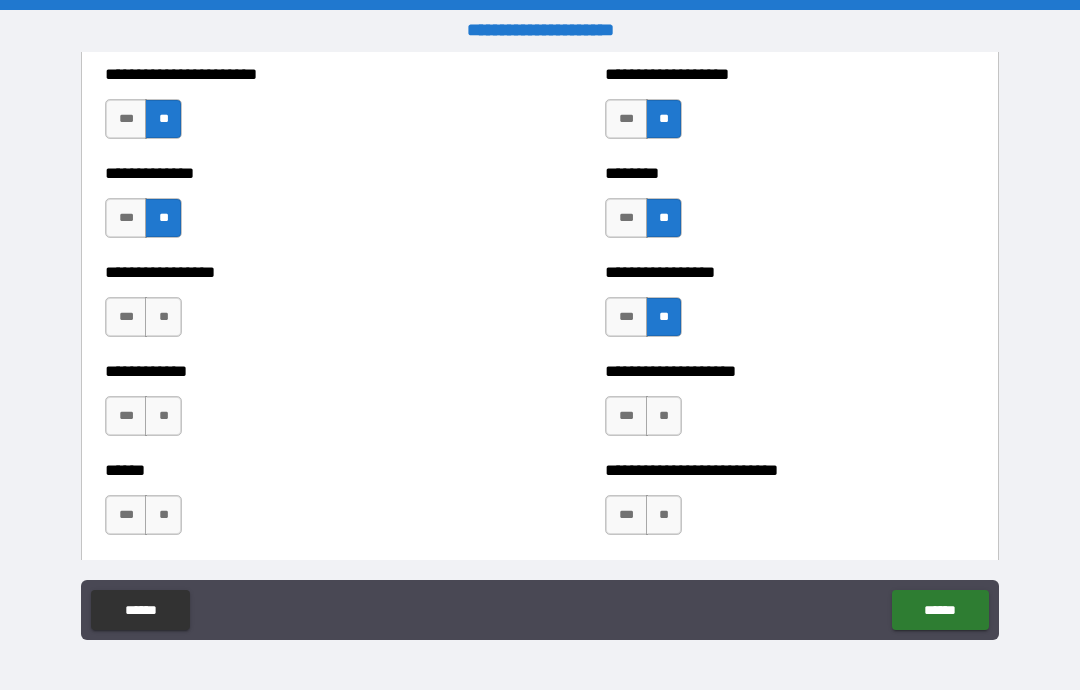 click on "**" at bounding box center (664, 416) 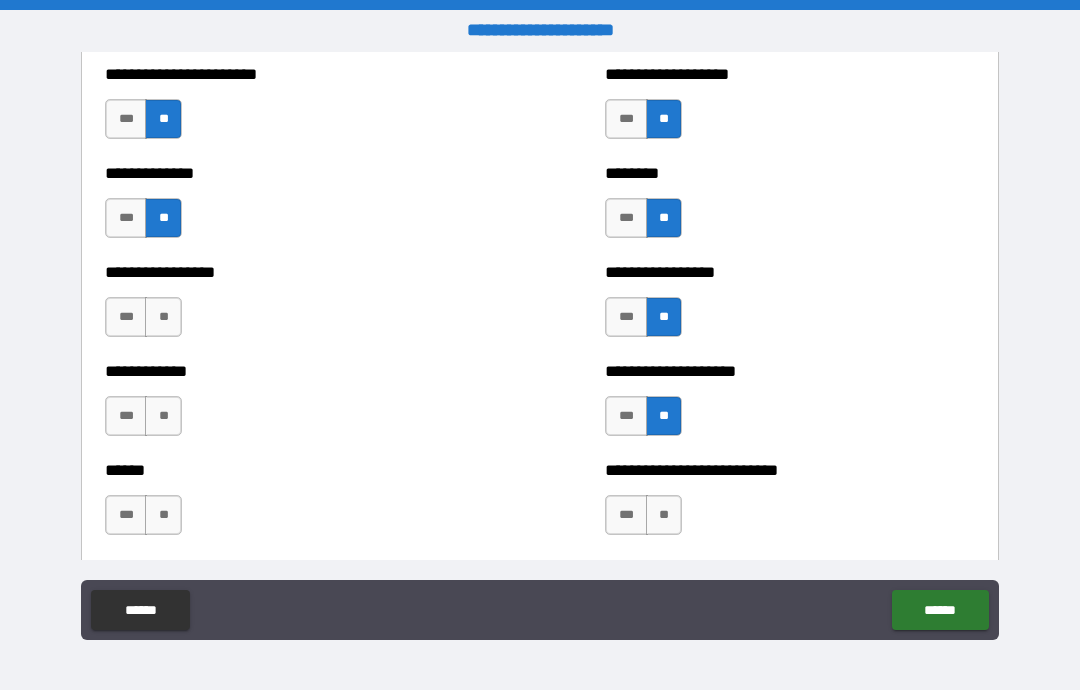 click on "**" at bounding box center [664, 515] 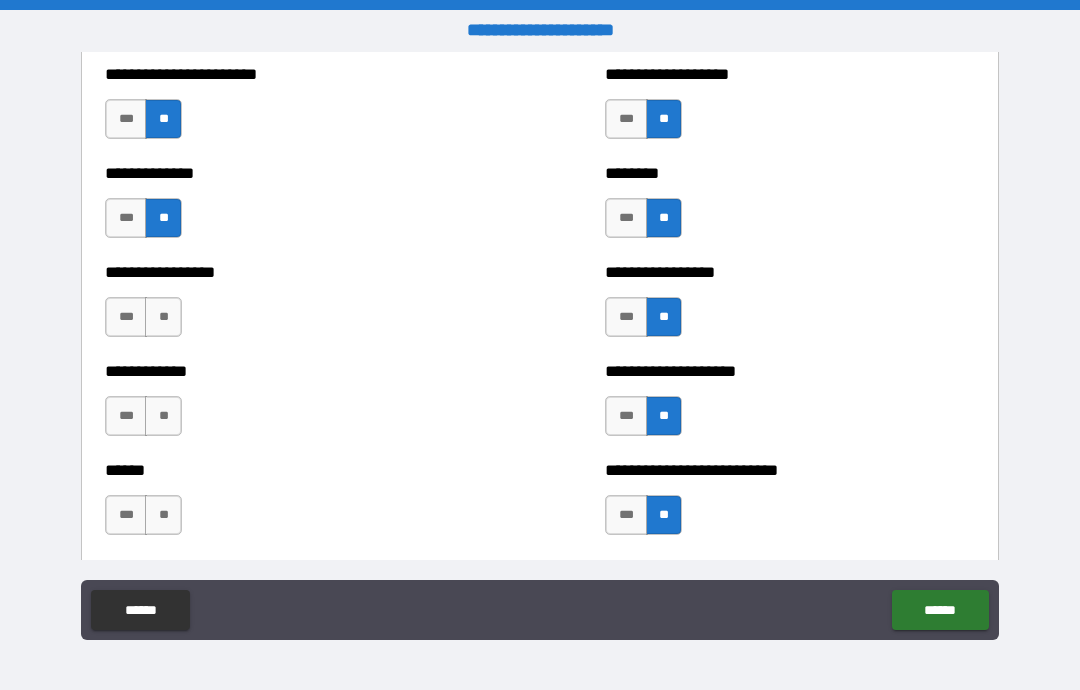 click on "**" at bounding box center (163, 515) 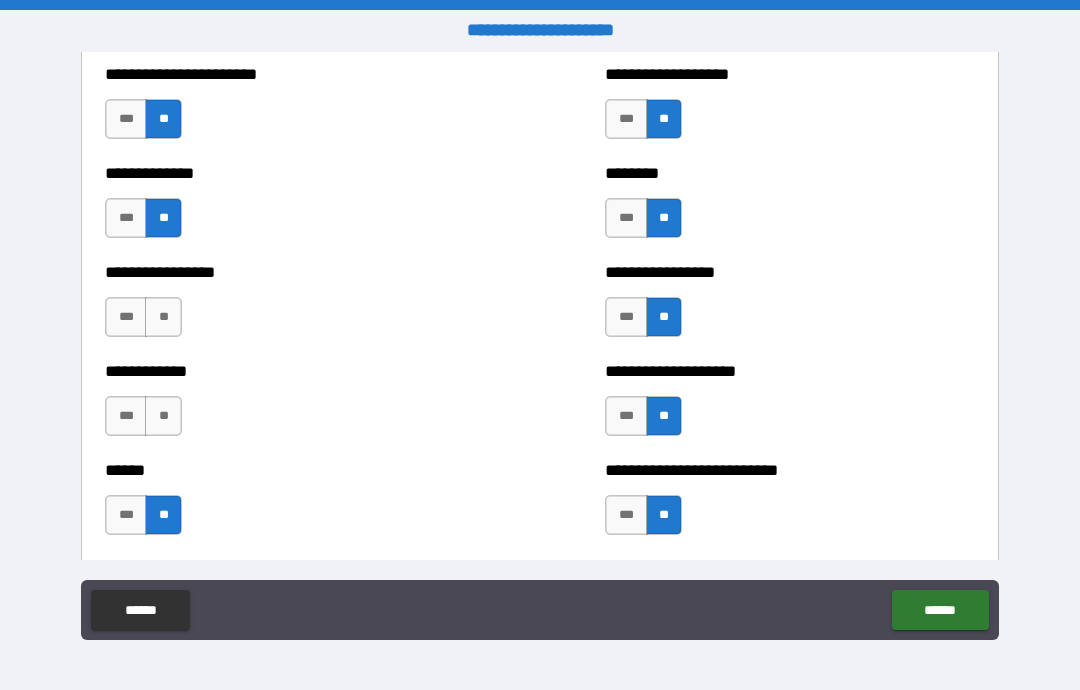 click on "**" at bounding box center (163, 416) 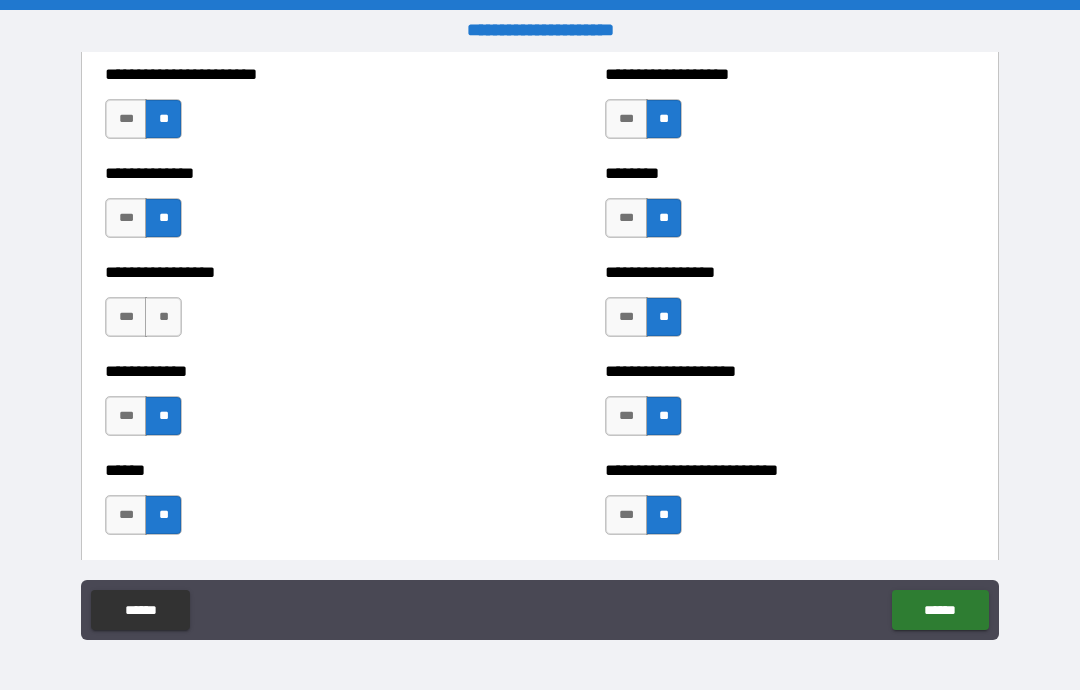 click on "**" at bounding box center [163, 317] 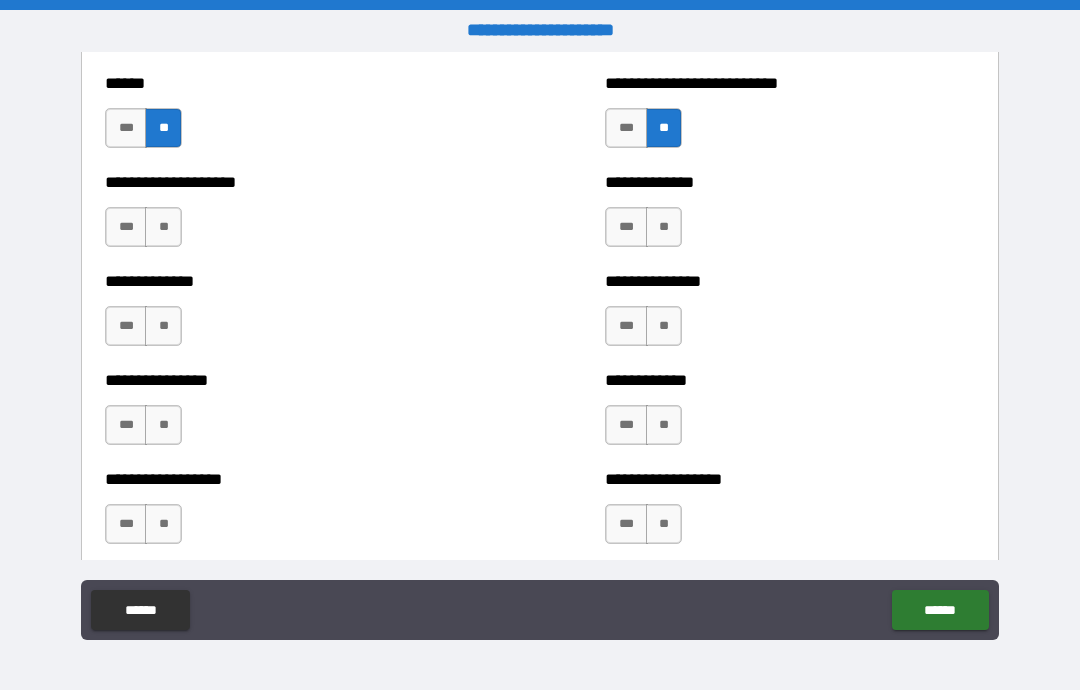 scroll, scrollTop: 4191, scrollLeft: 0, axis: vertical 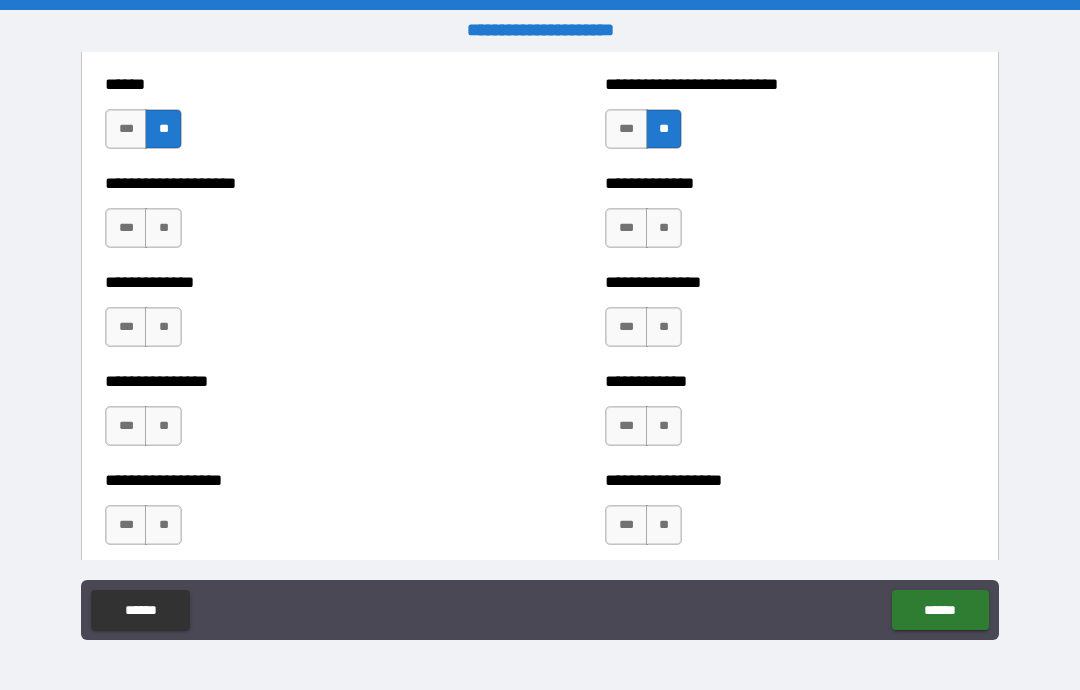 click on "**" at bounding box center (163, 228) 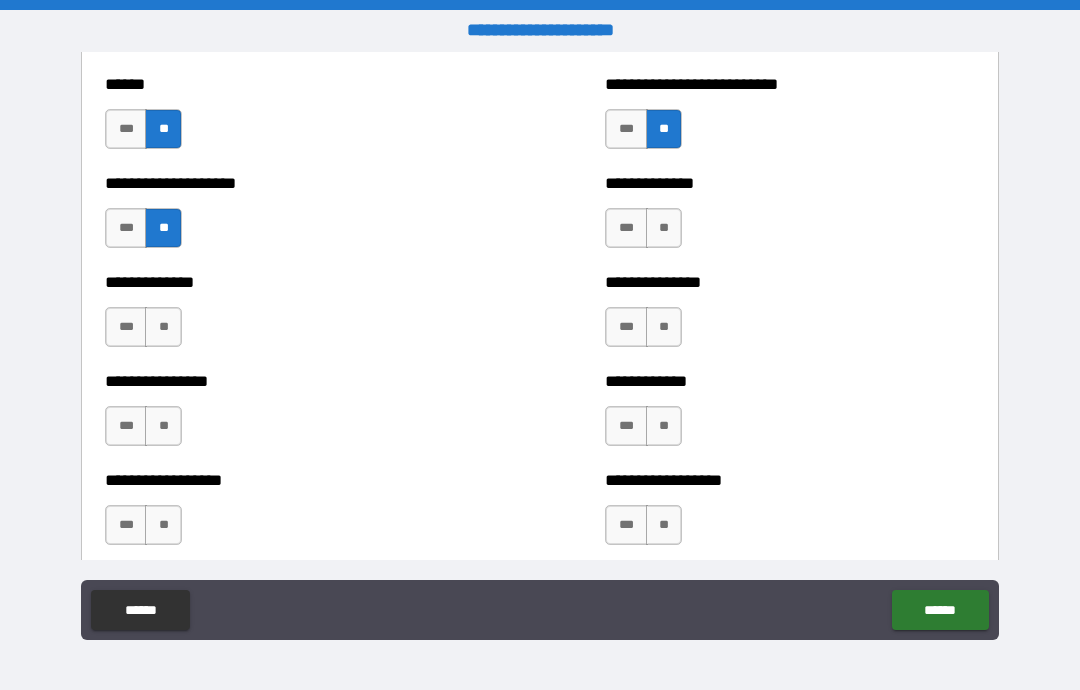click on "**" at bounding box center (163, 327) 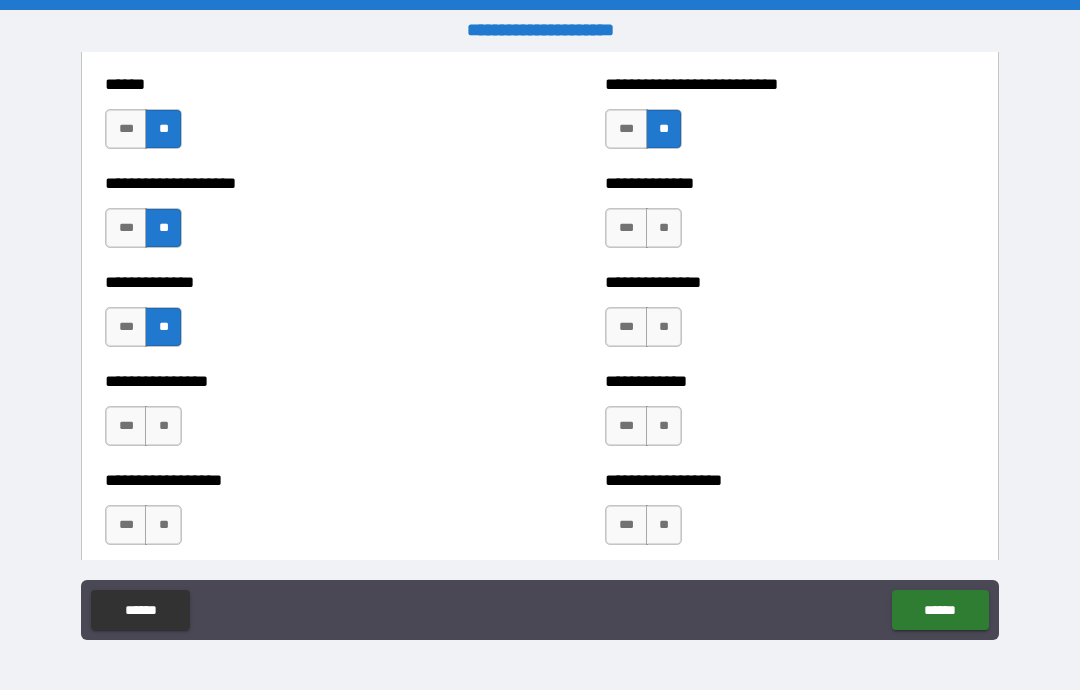 click on "**" at bounding box center [163, 426] 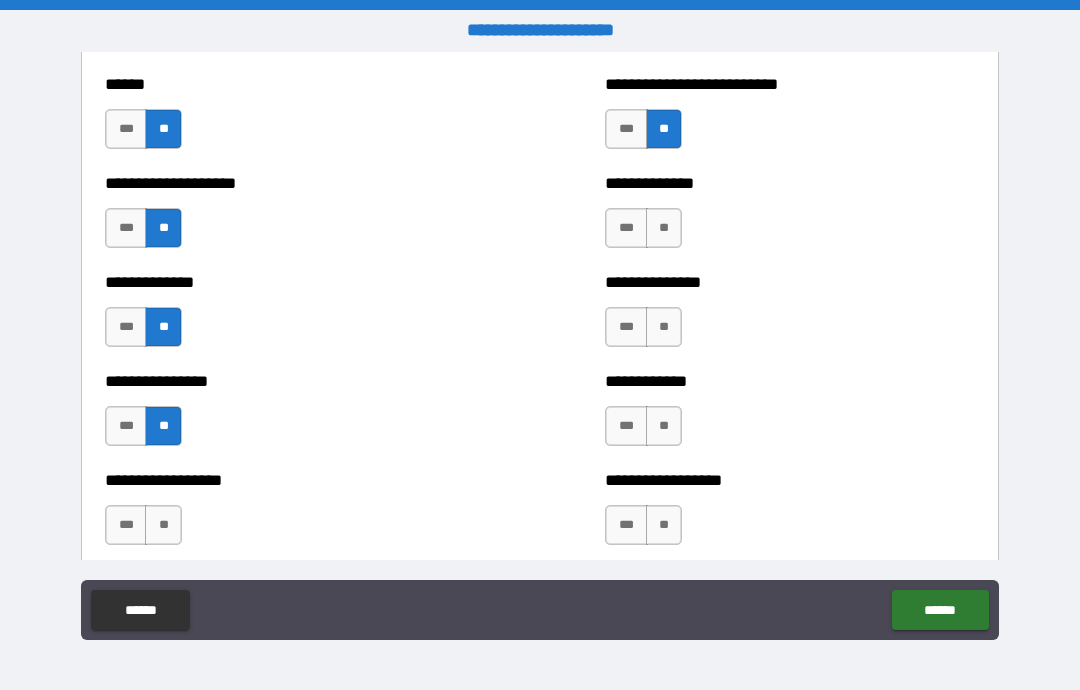 click on "**" at bounding box center [163, 525] 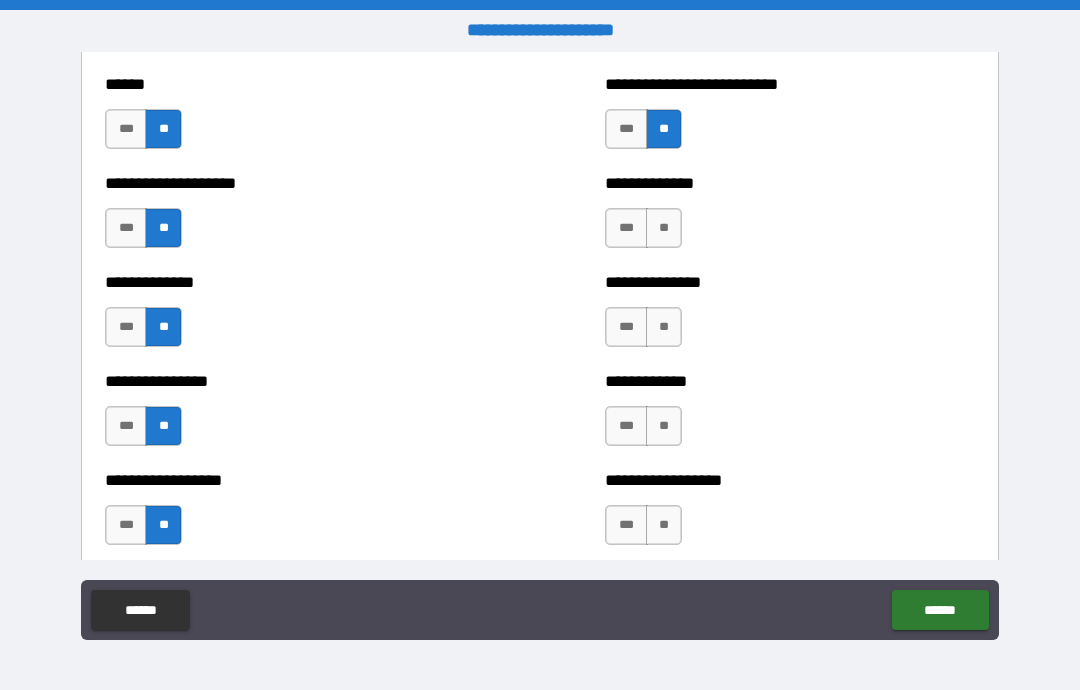 click on "**" at bounding box center [664, 327] 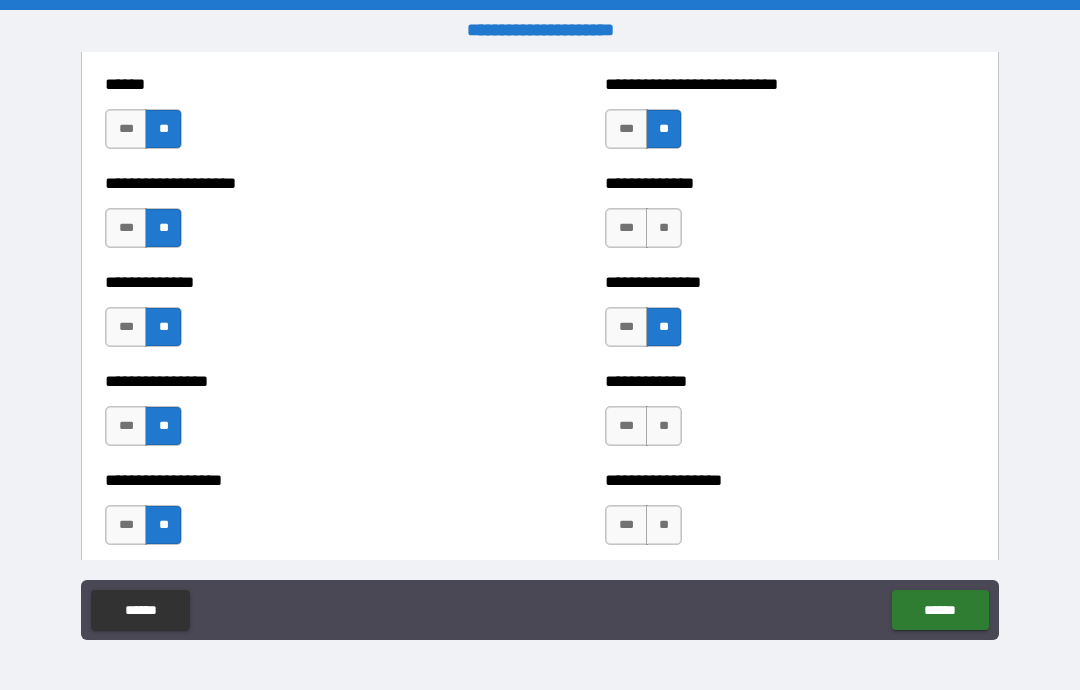 click on "**" at bounding box center (664, 426) 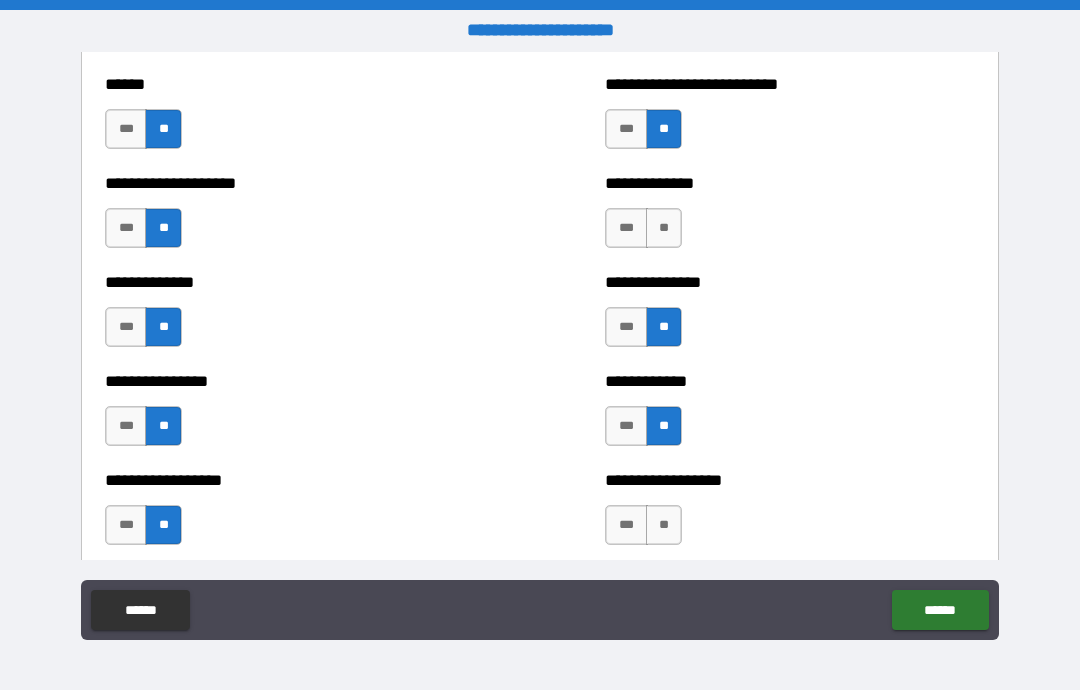 click on "**" at bounding box center [664, 525] 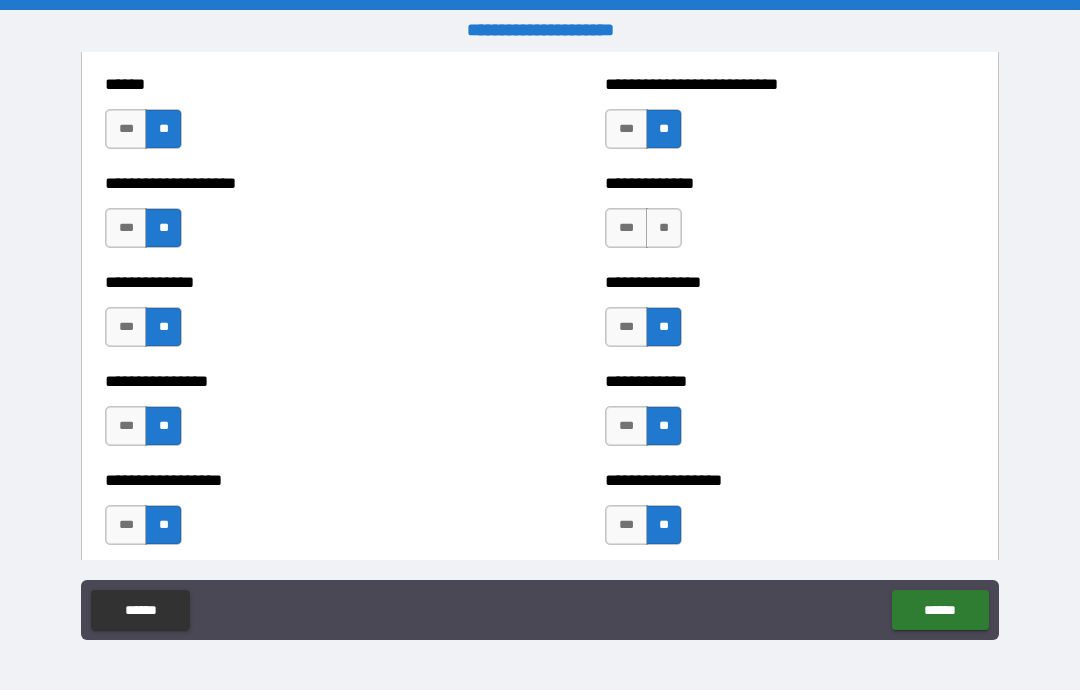 click on "**" at bounding box center [664, 228] 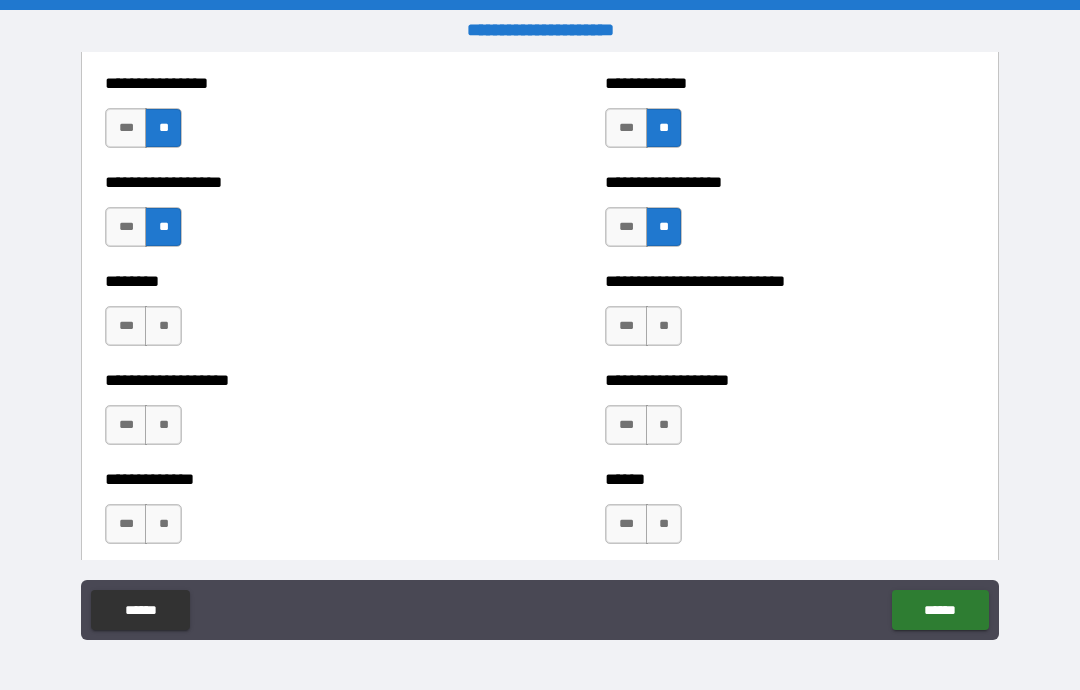 scroll, scrollTop: 4500, scrollLeft: 0, axis: vertical 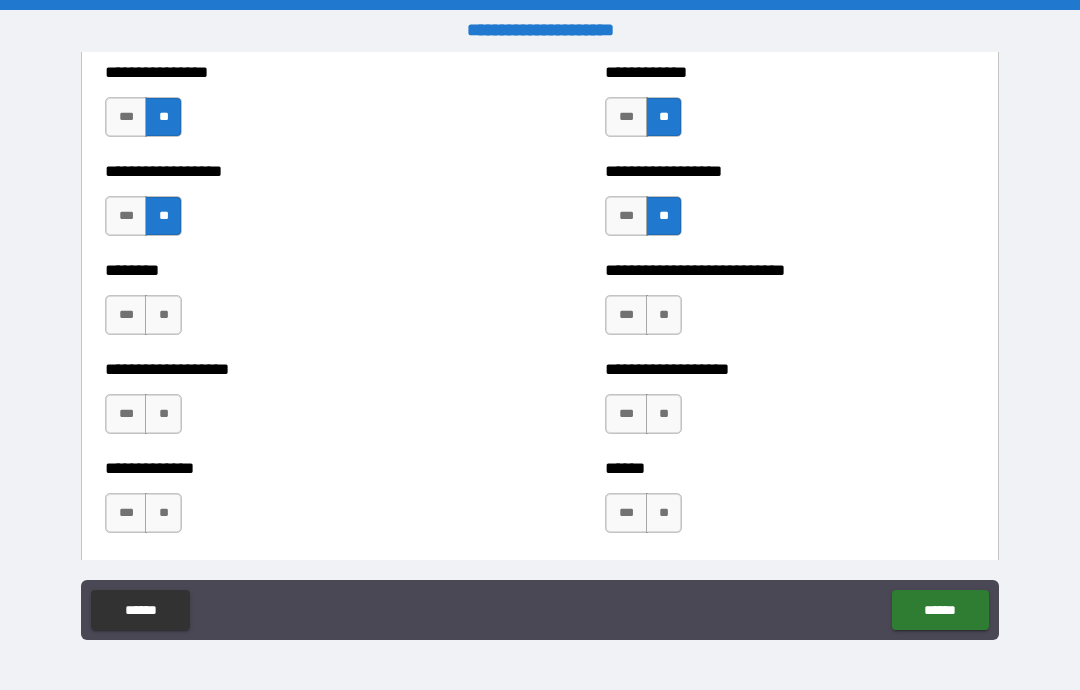 click on "**" at bounding box center [664, 315] 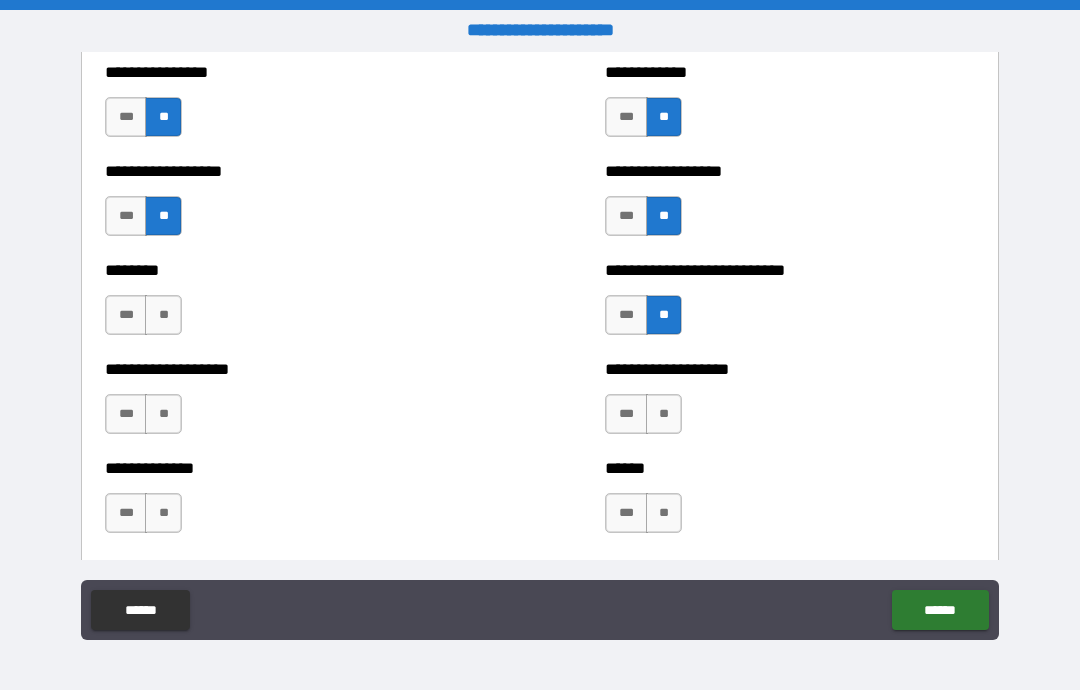 click on "**" at bounding box center (664, 414) 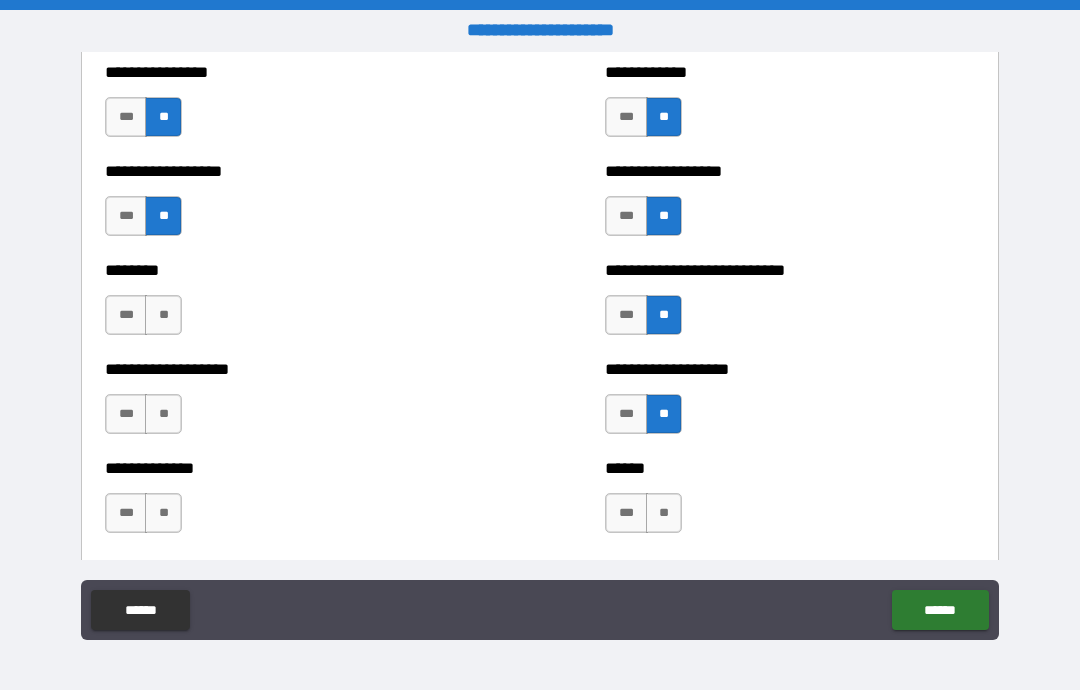 click on "**" at bounding box center [664, 513] 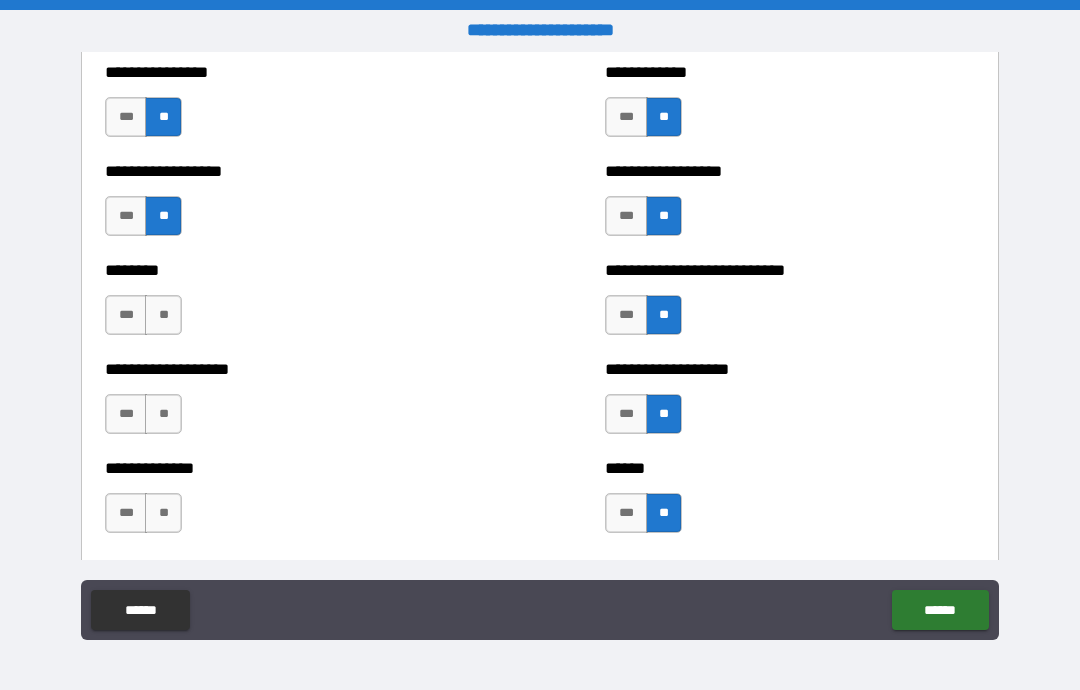 click on "**" at bounding box center [163, 513] 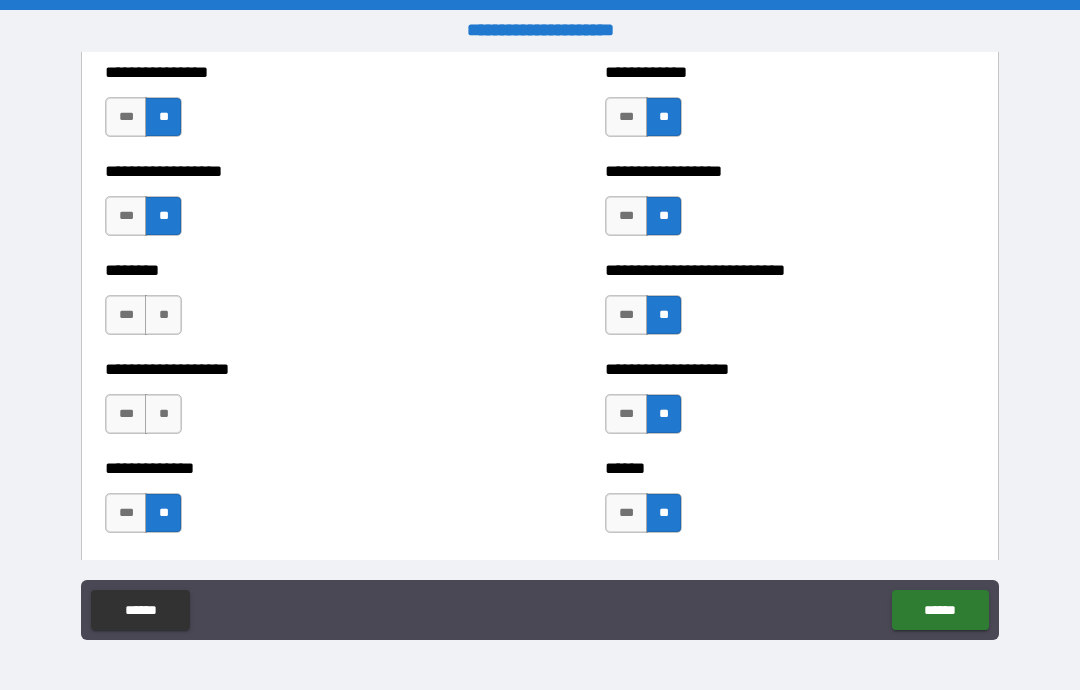click on "**" at bounding box center [163, 414] 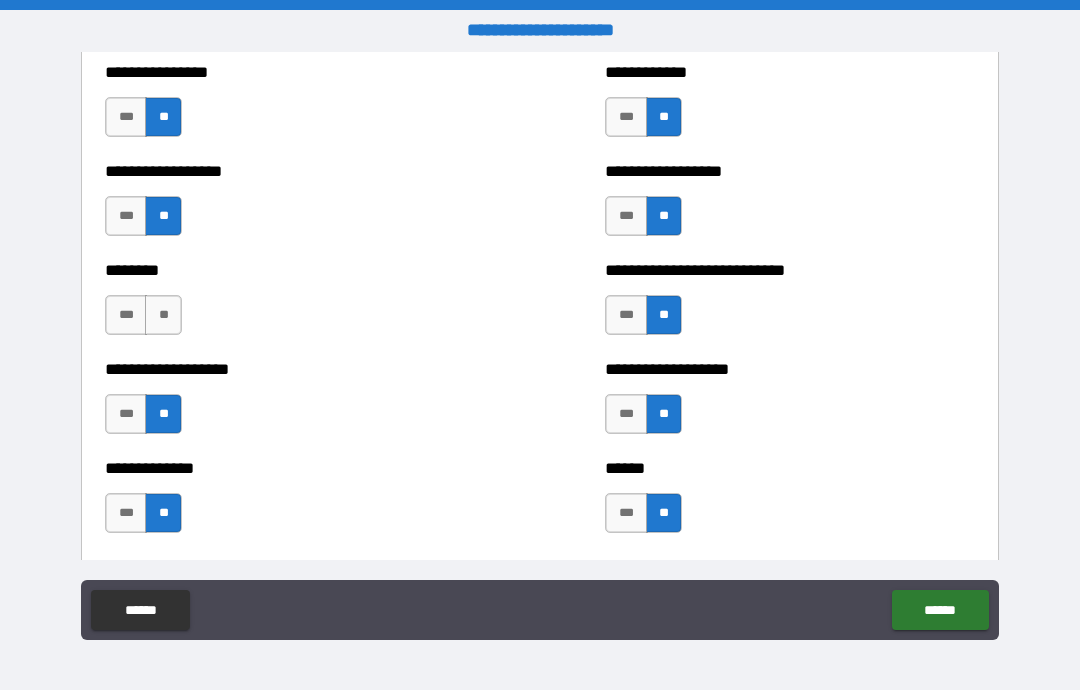 click on "**" at bounding box center (163, 315) 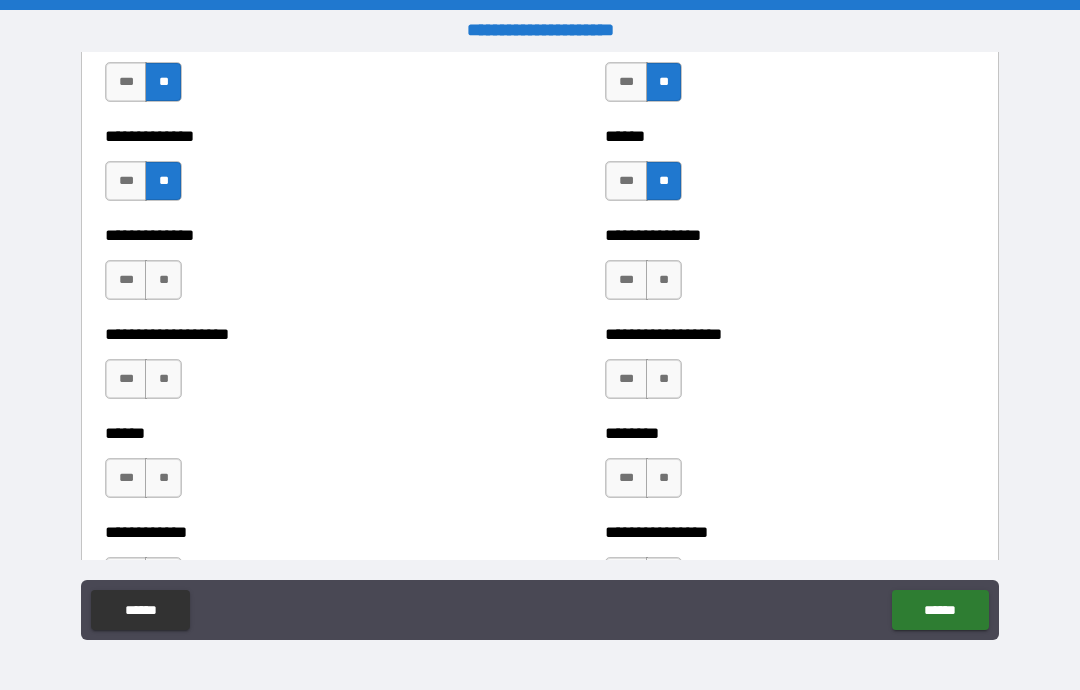 scroll, scrollTop: 4834, scrollLeft: 0, axis: vertical 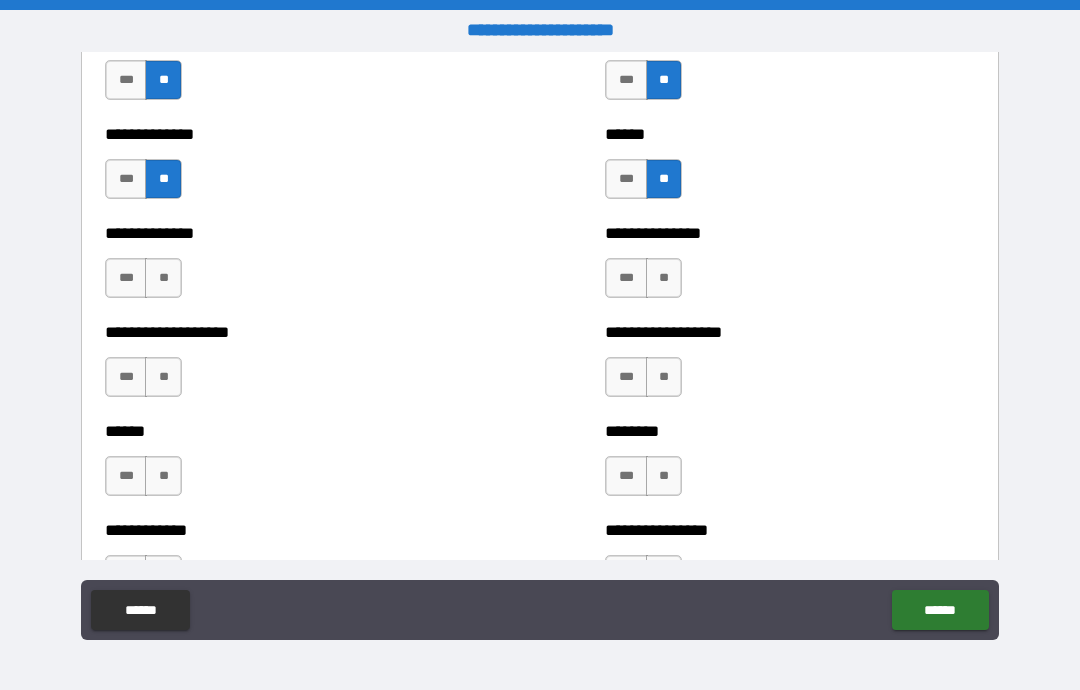 click on "**" at bounding box center (163, 278) 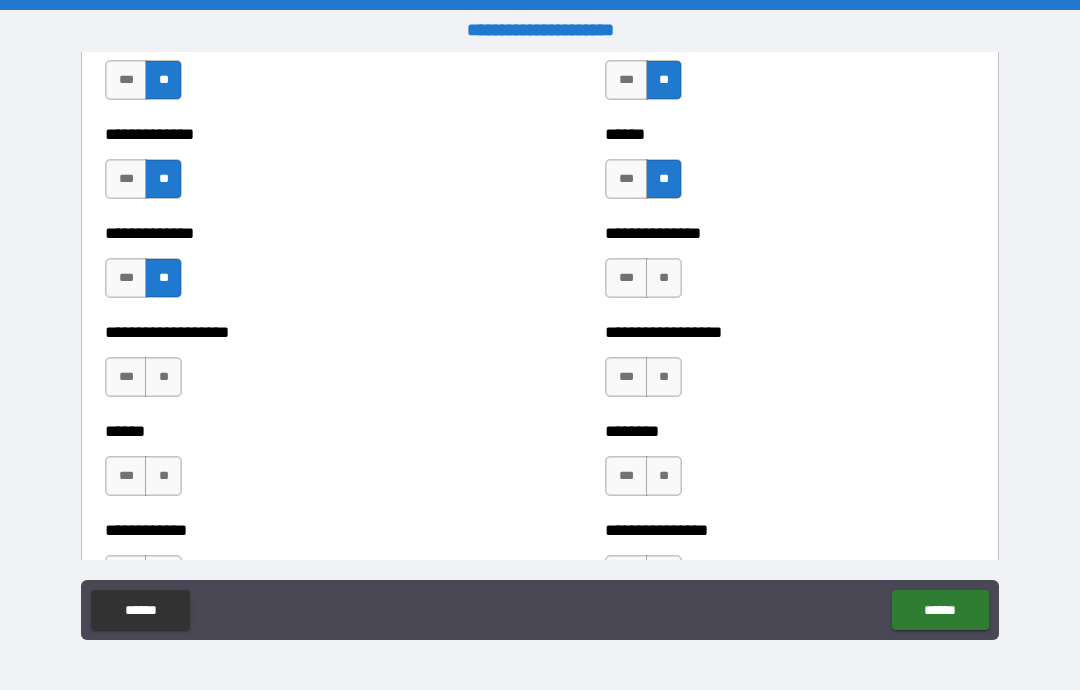 click on "**" at bounding box center [163, 377] 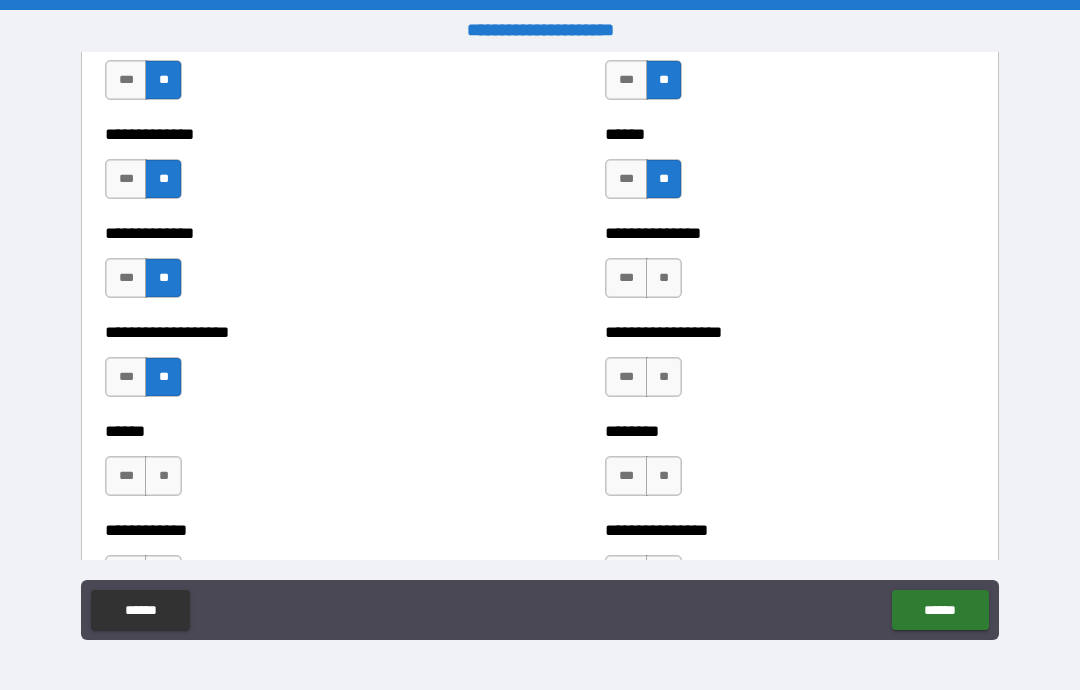 click on "**" at bounding box center (163, 476) 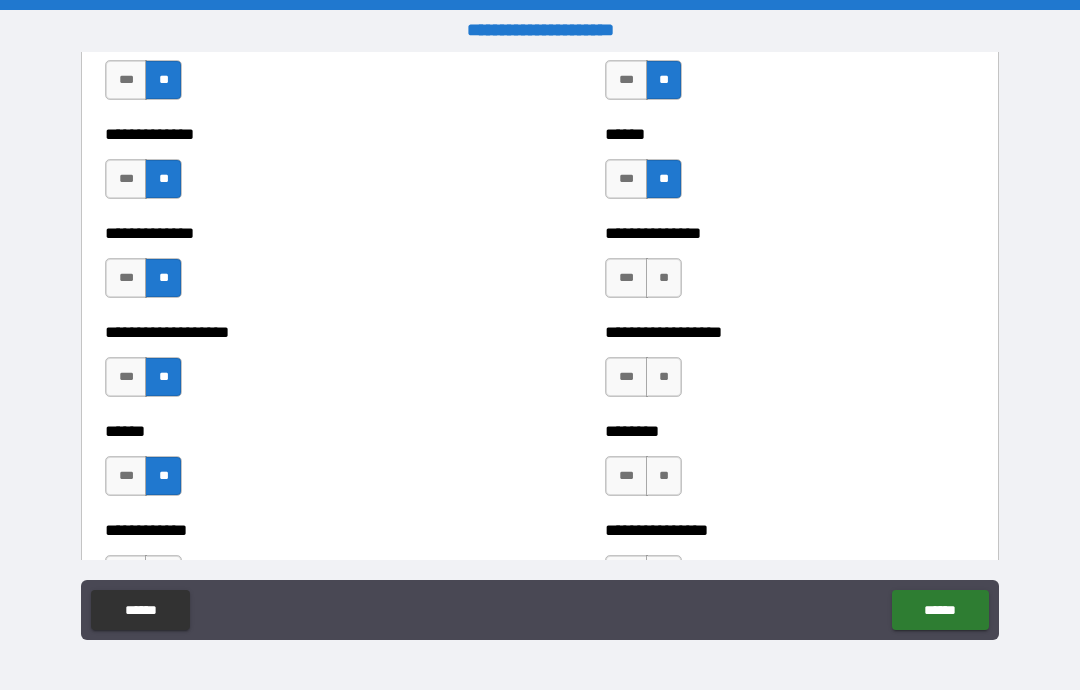 click on "**" at bounding box center (664, 377) 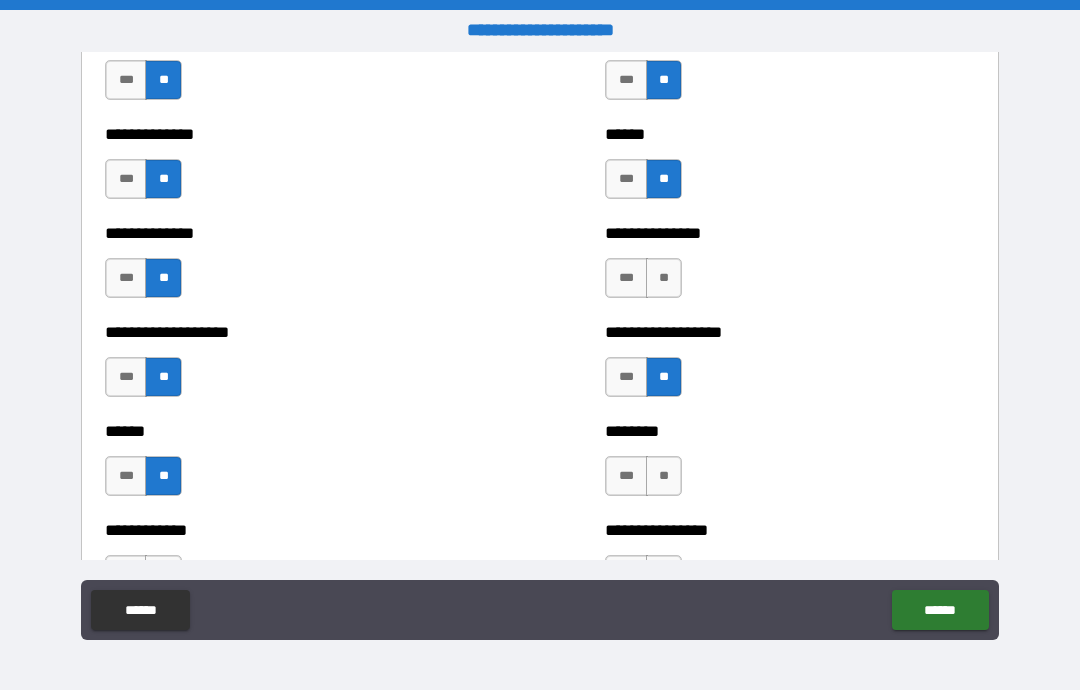 click on "**" at bounding box center (664, 278) 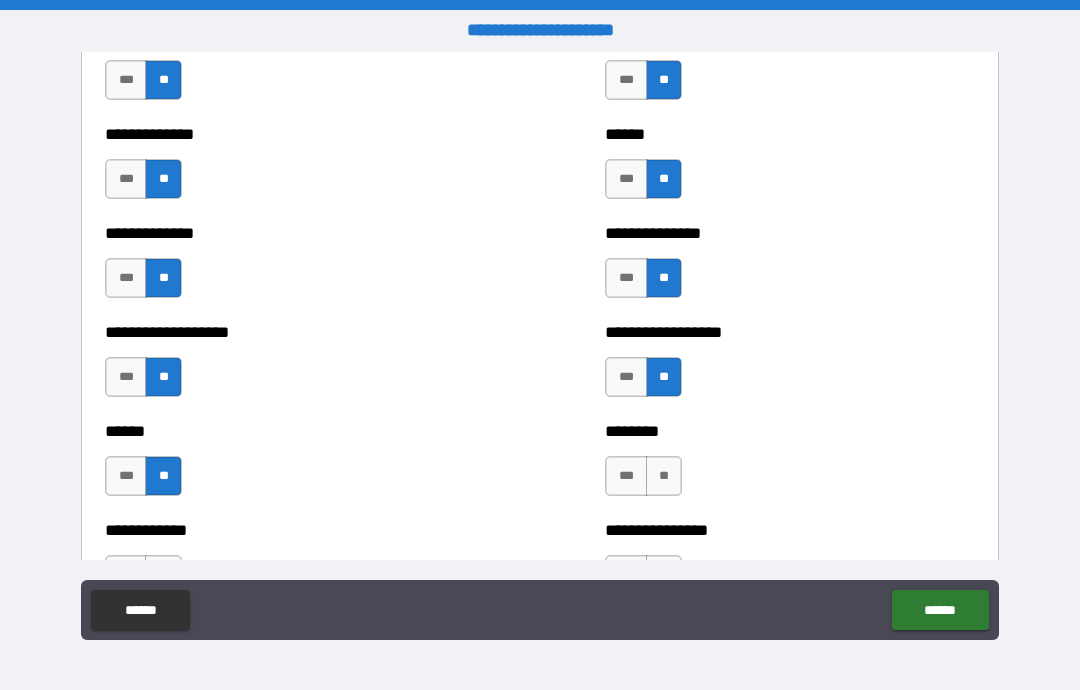 click on "**" at bounding box center [664, 476] 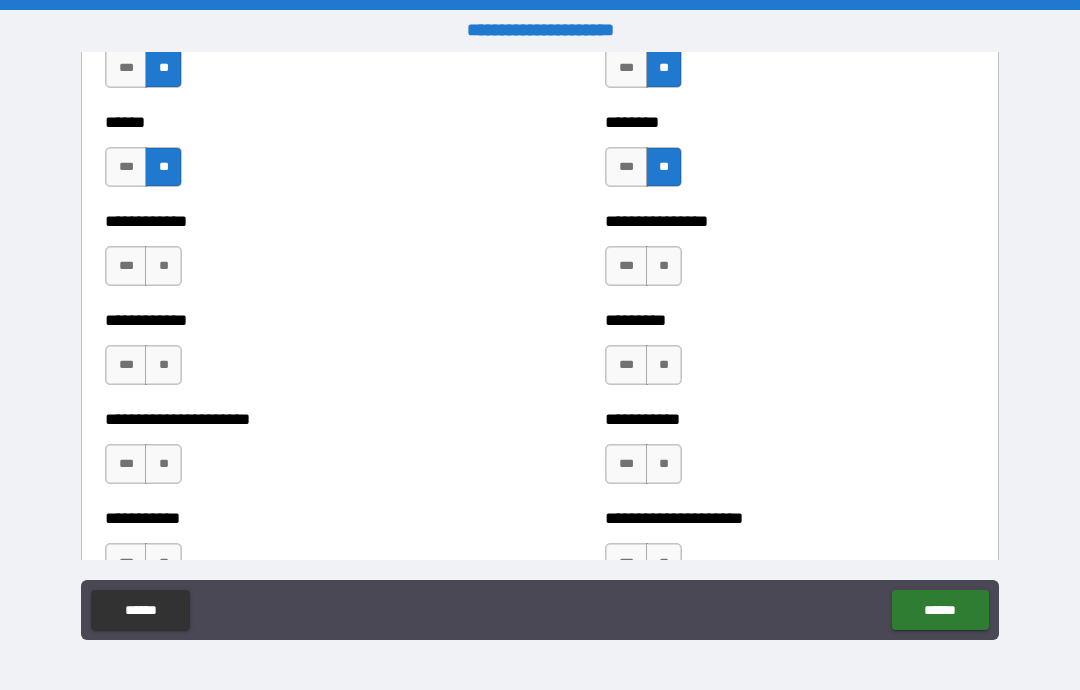 scroll, scrollTop: 5145, scrollLeft: 0, axis: vertical 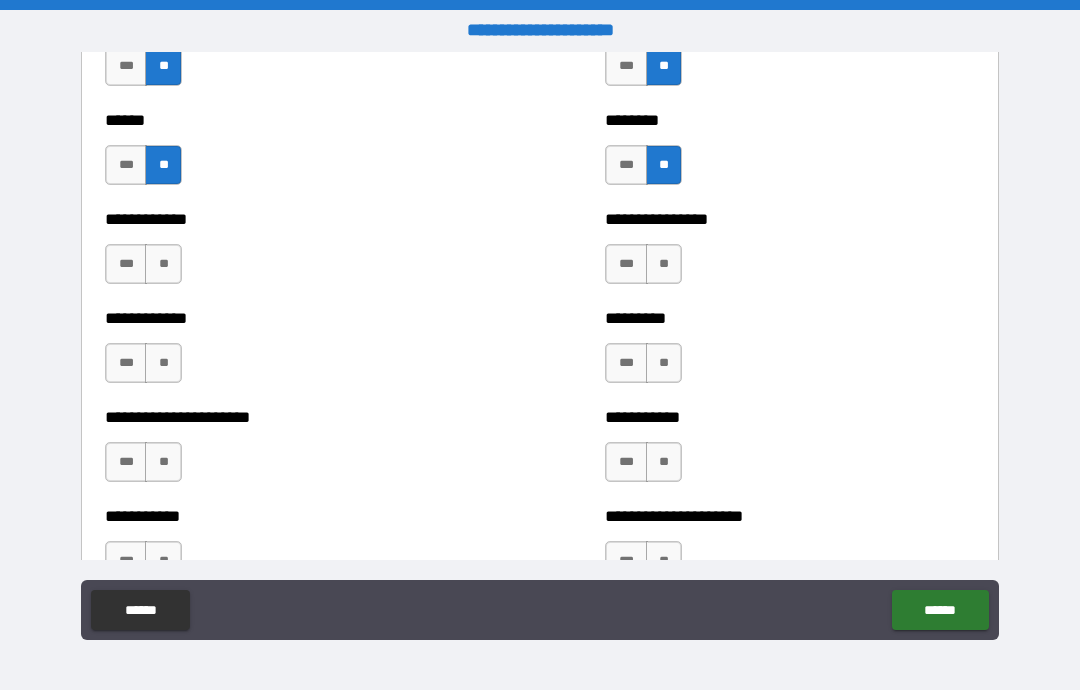 click on "**" at bounding box center (664, 264) 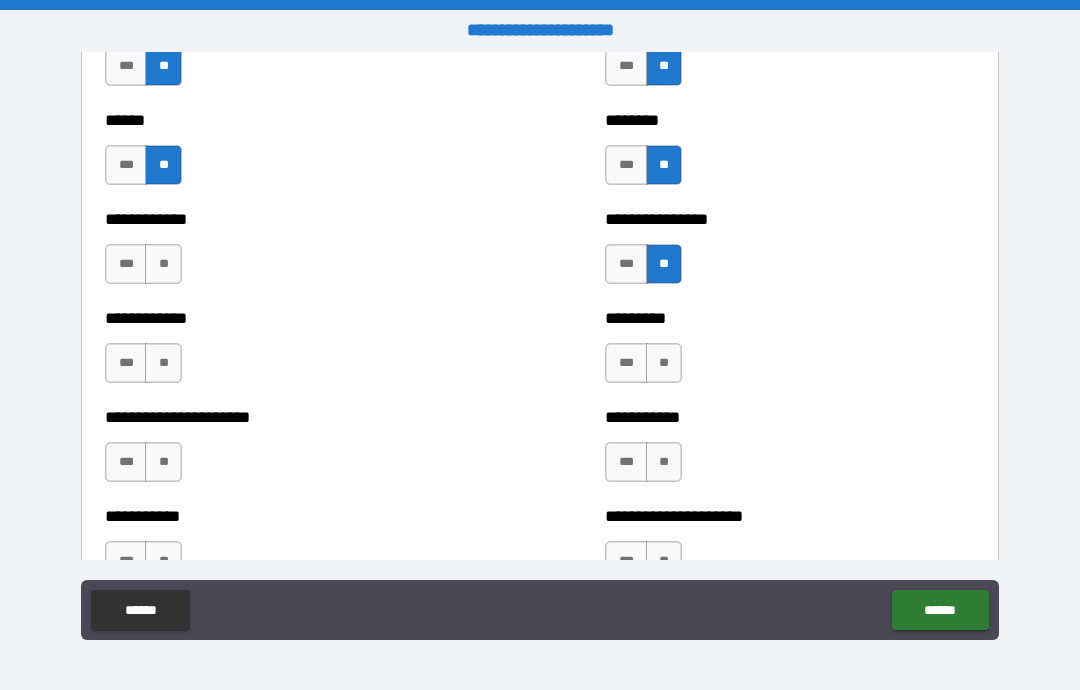 click on "**" at bounding box center [664, 363] 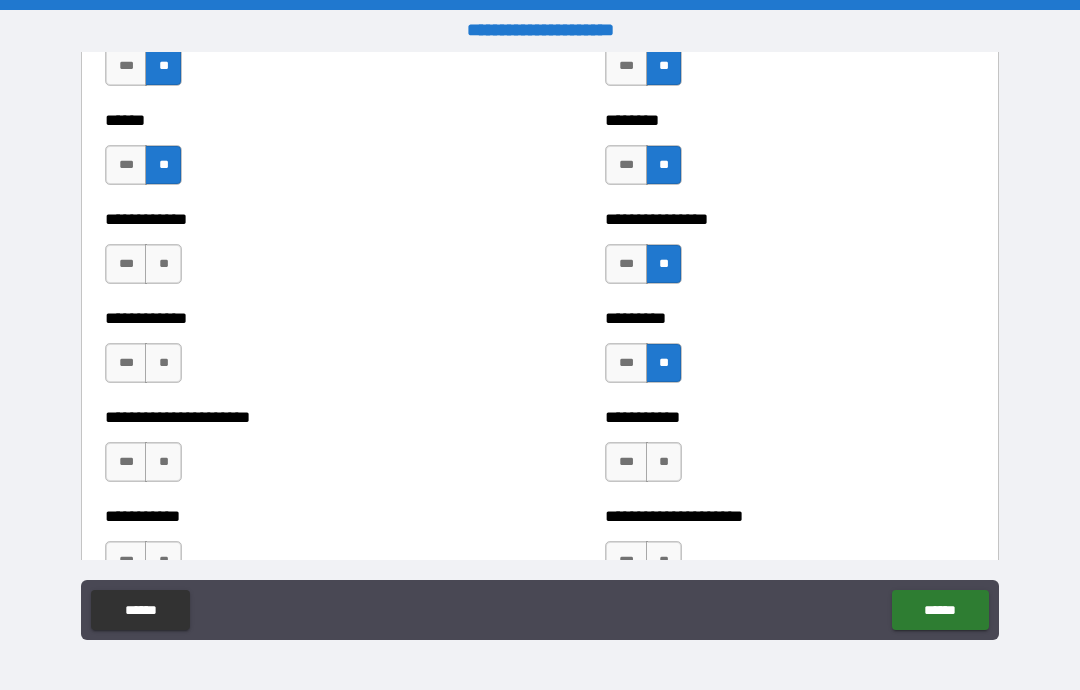 click on "**" at bounding box center [664, 462] 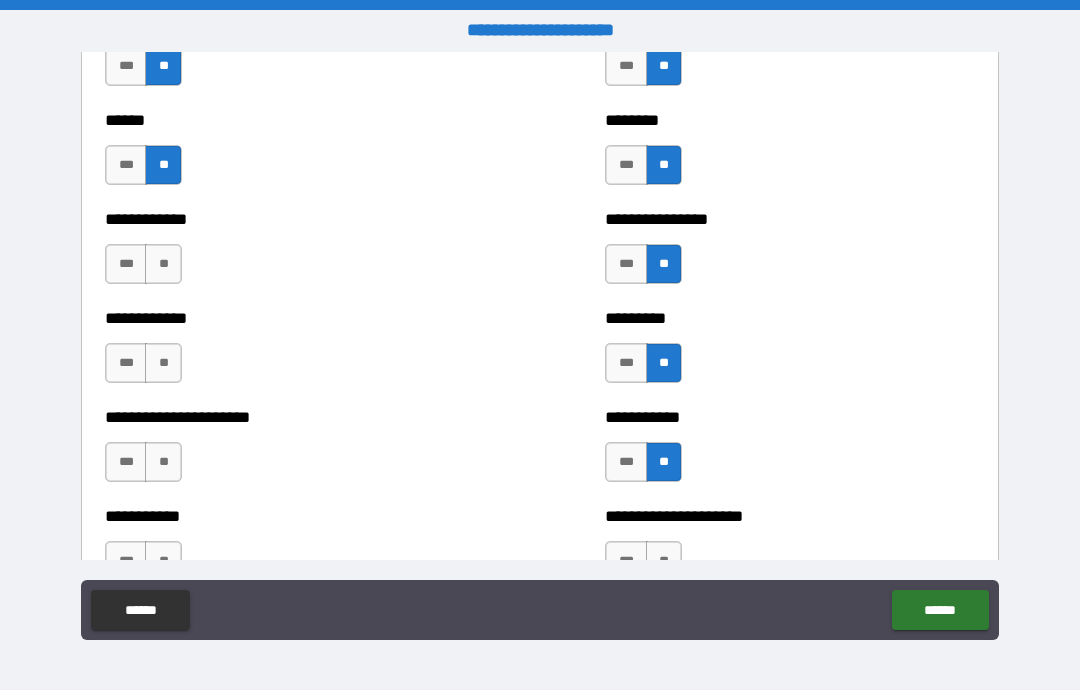 click on "**" at bounding box center (664, 462) 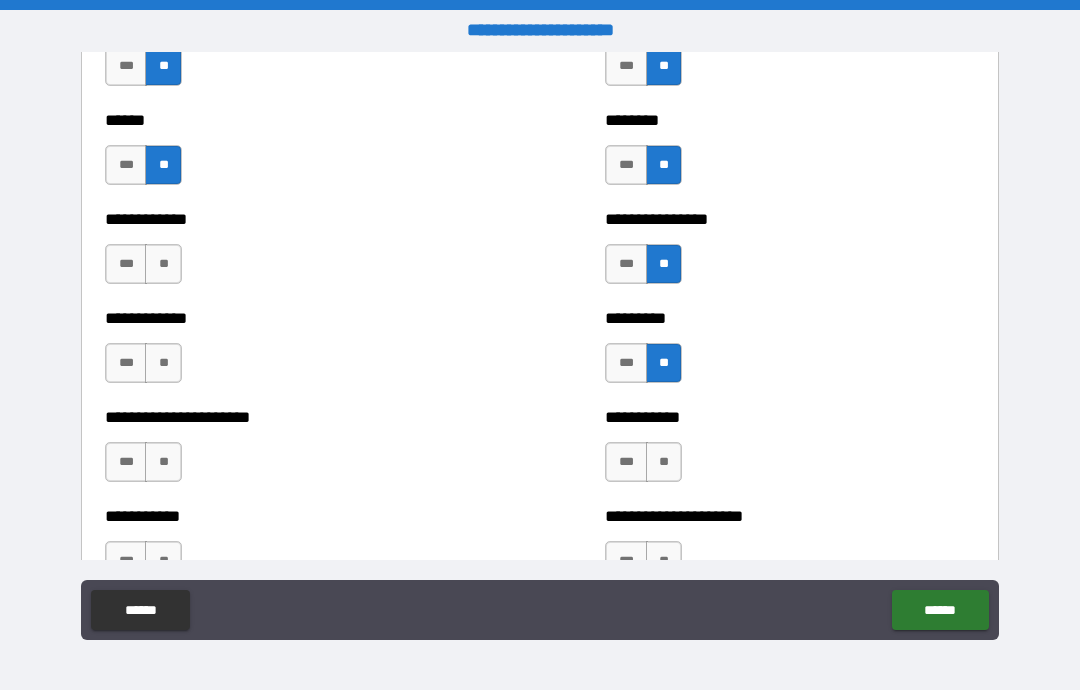 click on "***" at bounding box center (626, 462) 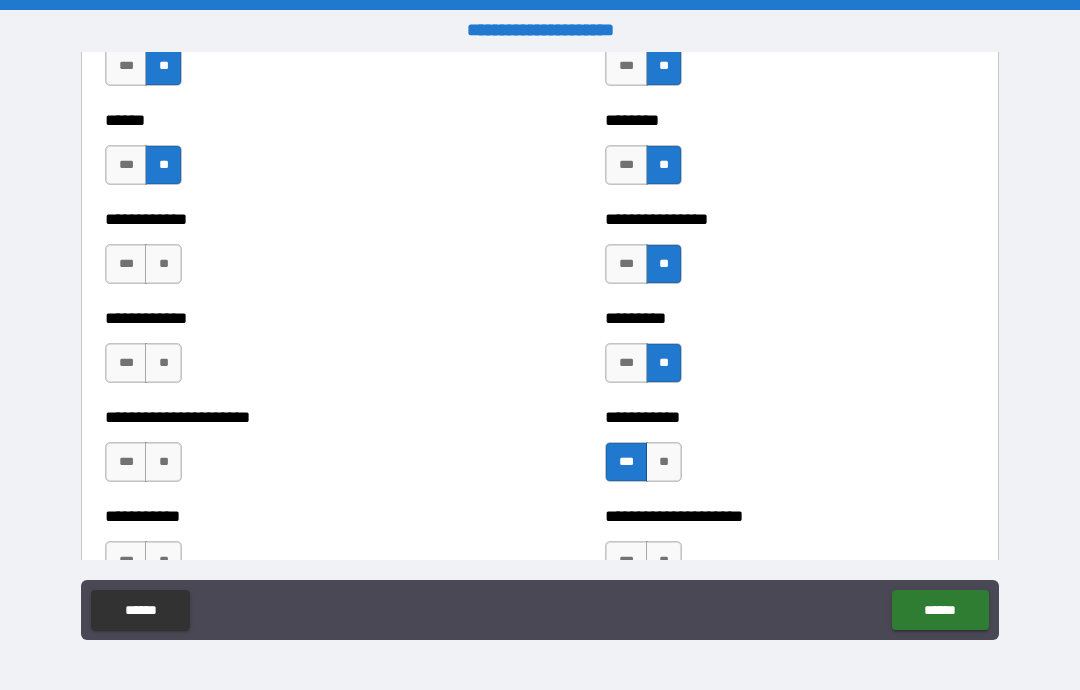 click on "**" at bounding box center (163, 264) 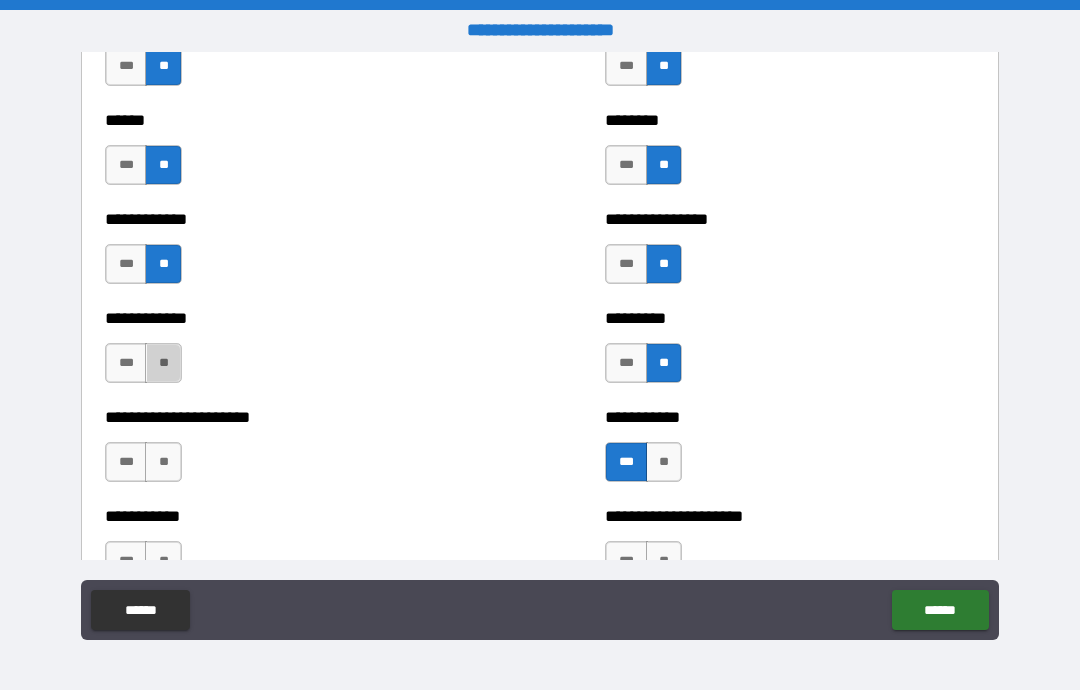 click on "**" at bounding box center (163, 462) 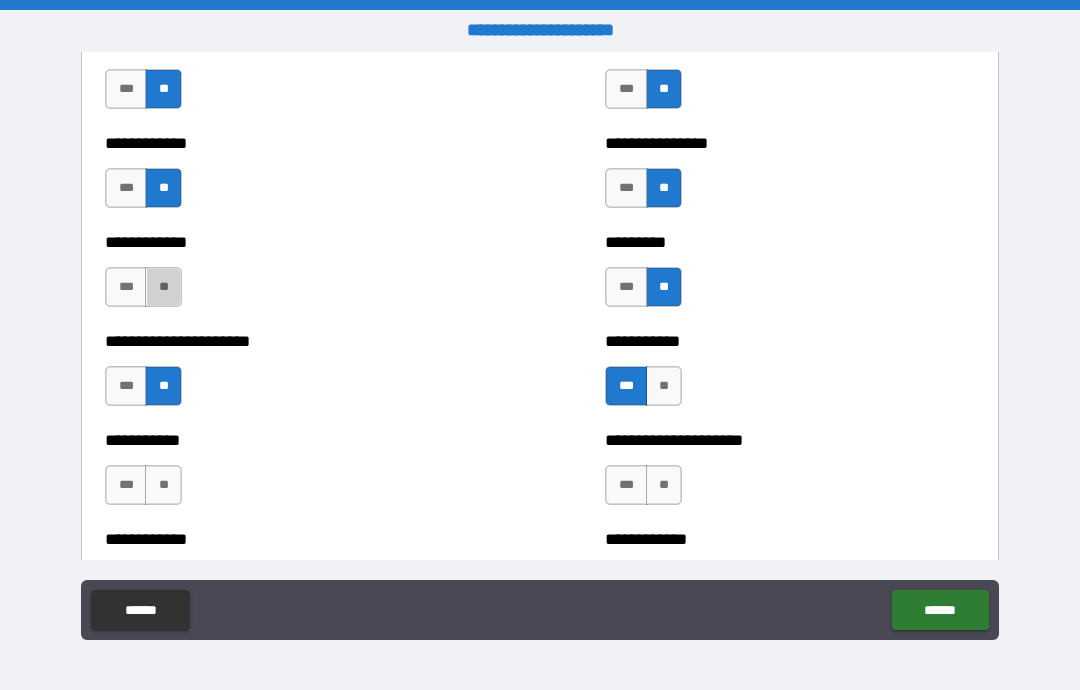 scroll, scrollTop: 5229, scrollLeft: 0, axis: vertical 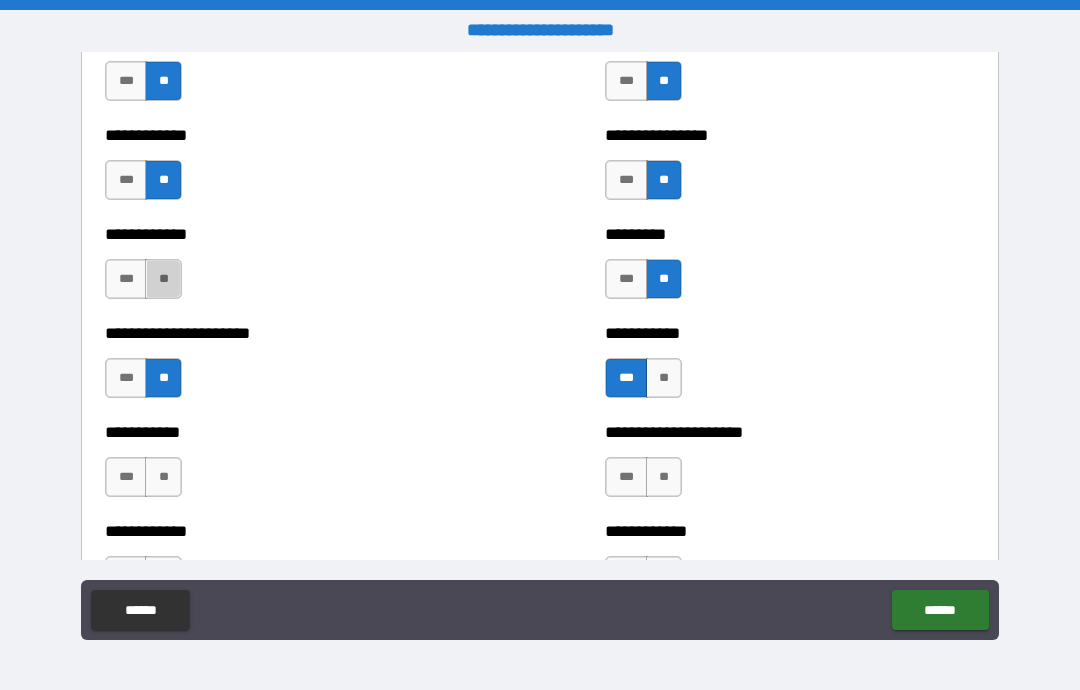 click on "**" at bounding box center (163, 279) 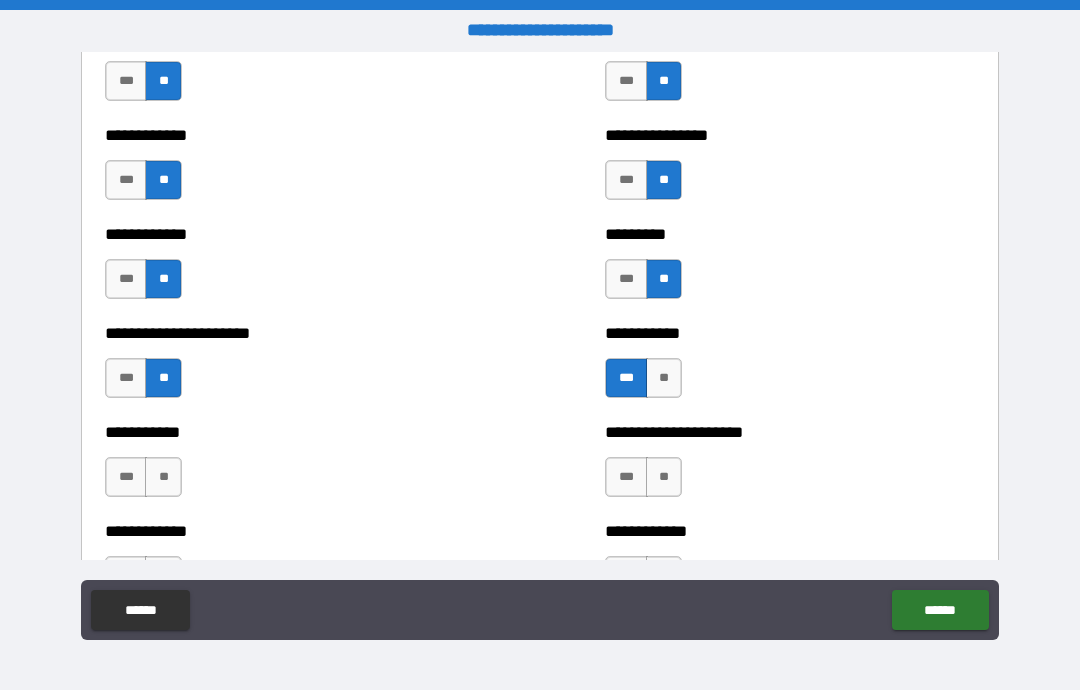 click on "**" at bounding box center [163, 477] 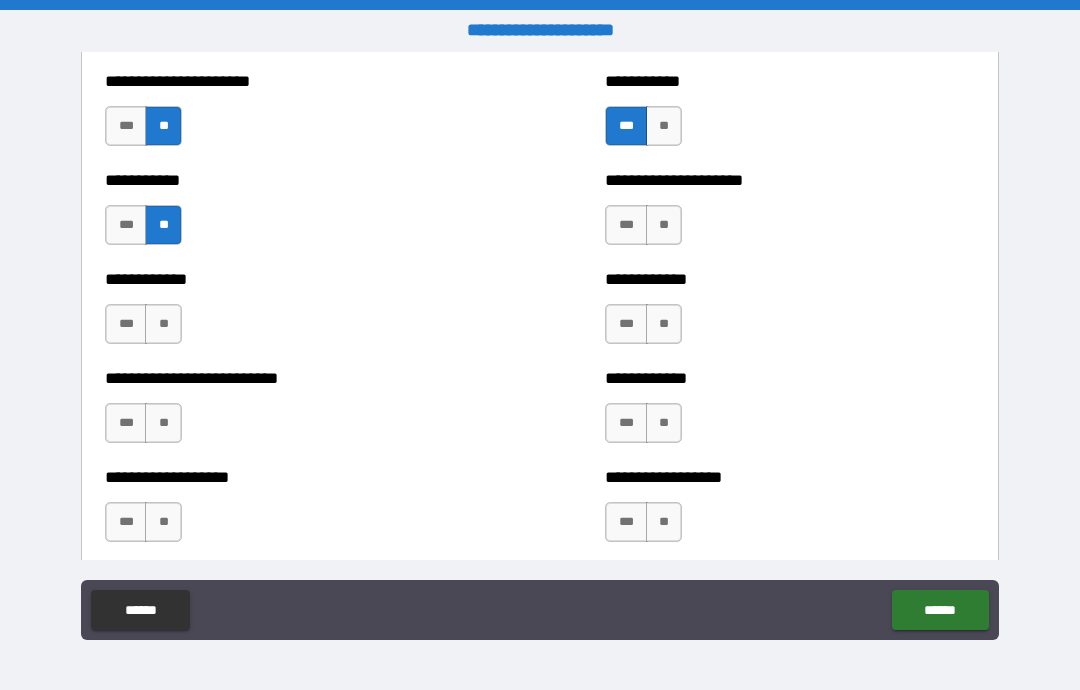 scroll, scrollTop: 5495, scrollLeft: 0, axis: vertical 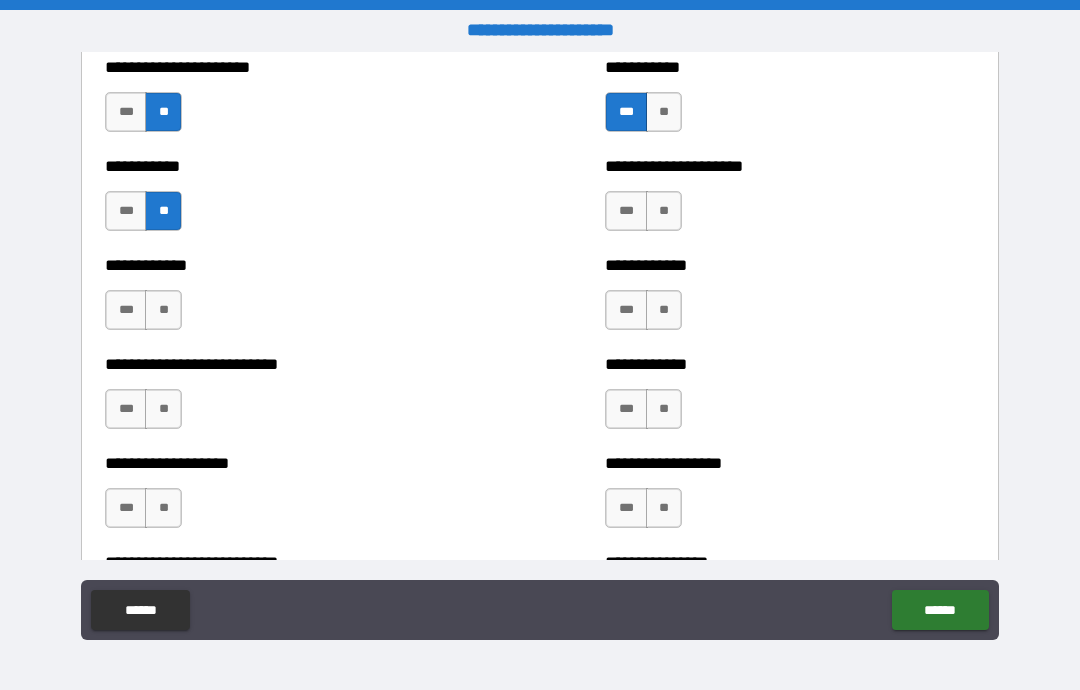click on "**" at bounding box center [163, 310] 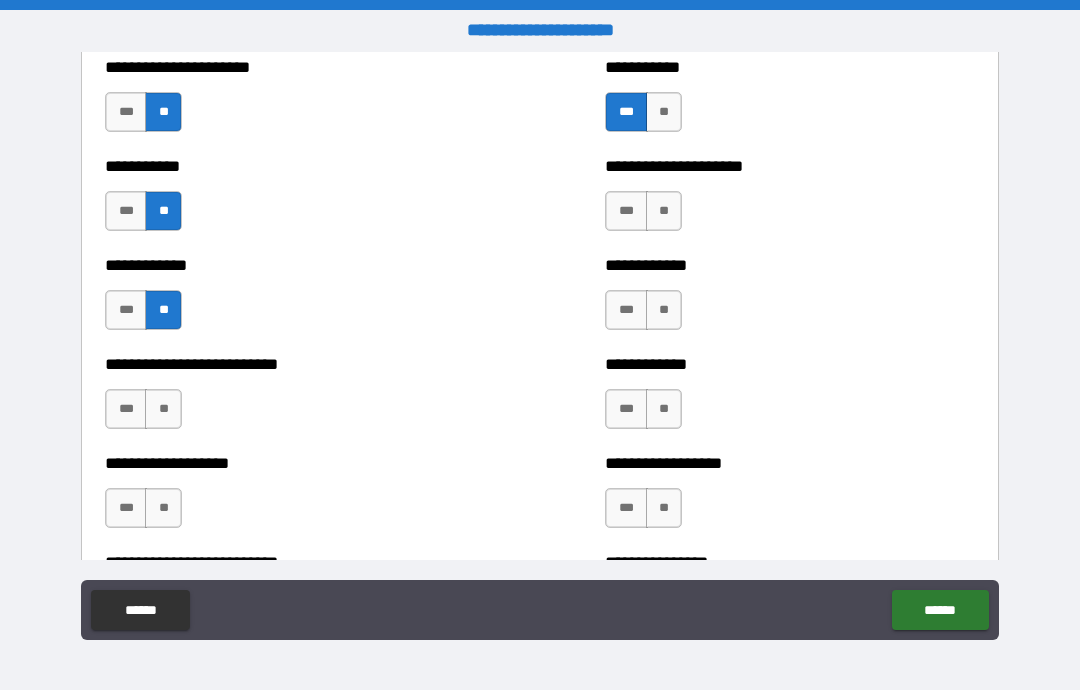 click on "**********" at bounding box center [290, 399] 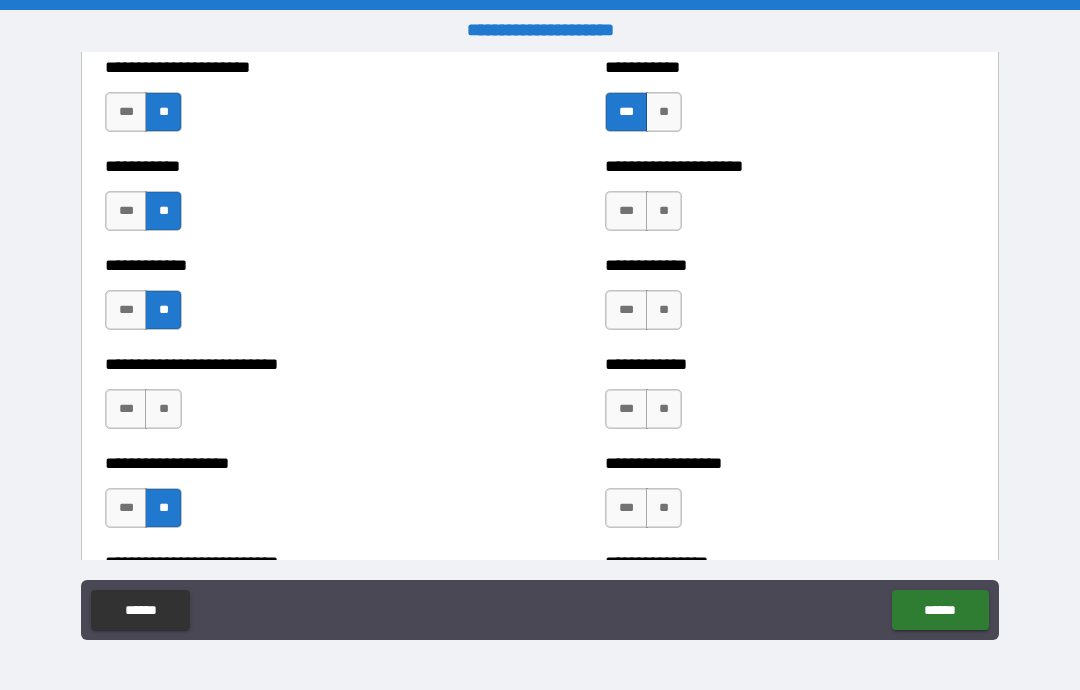 click on "**" at bounding box center [163, 409] 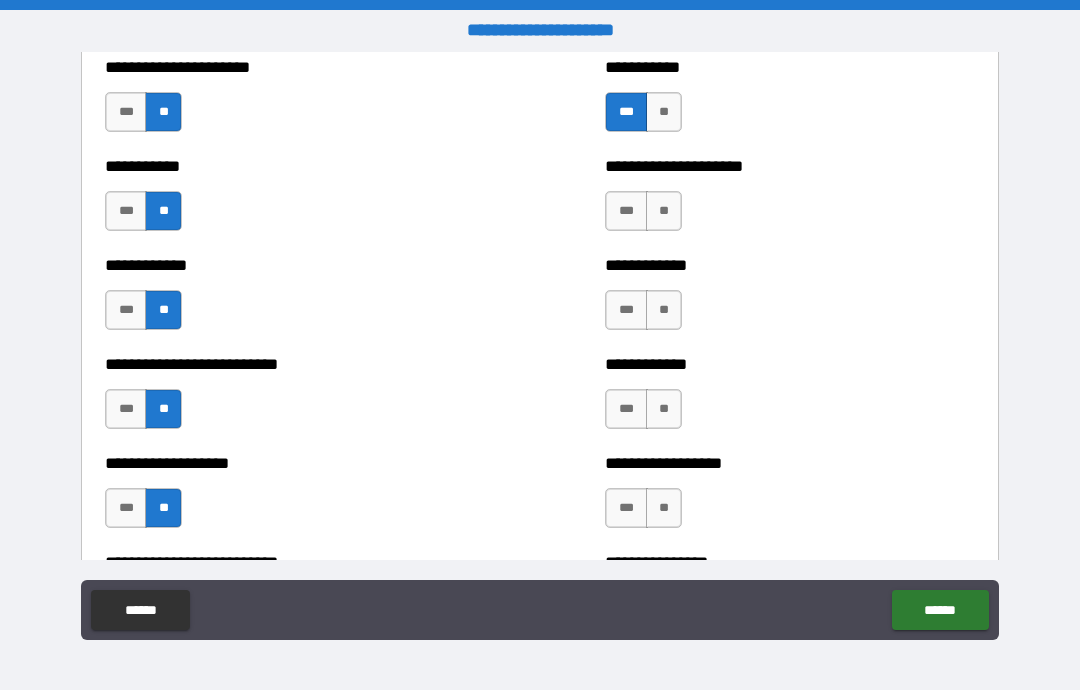 click on "**" at bounding box center (664, 310) 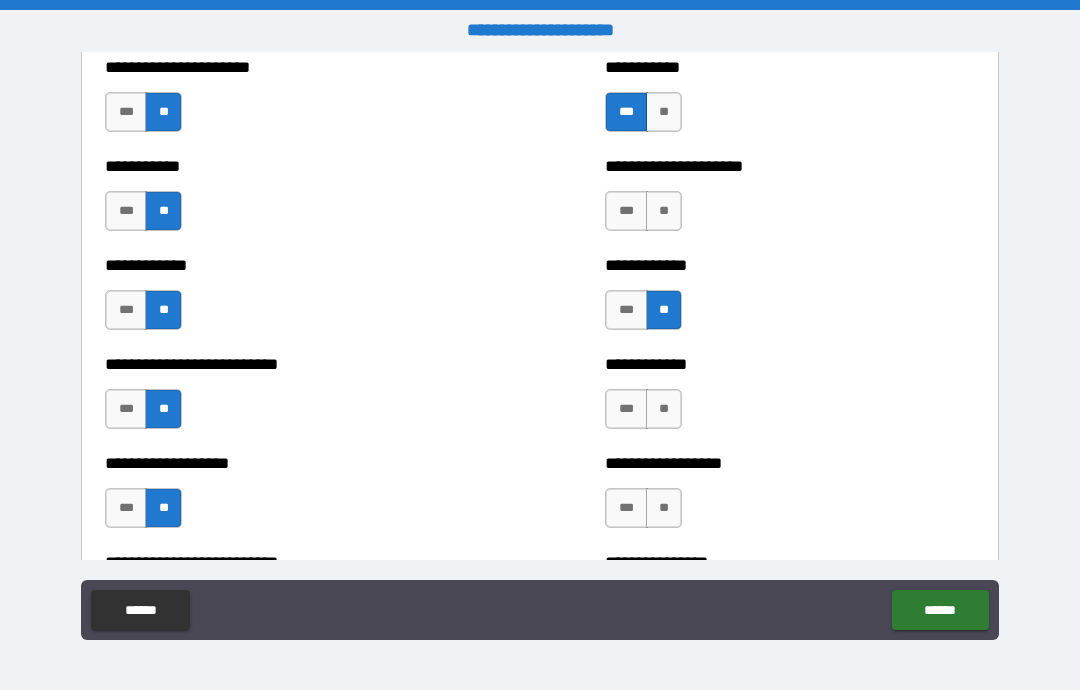 click on "**" at bounding box center [664, 211] 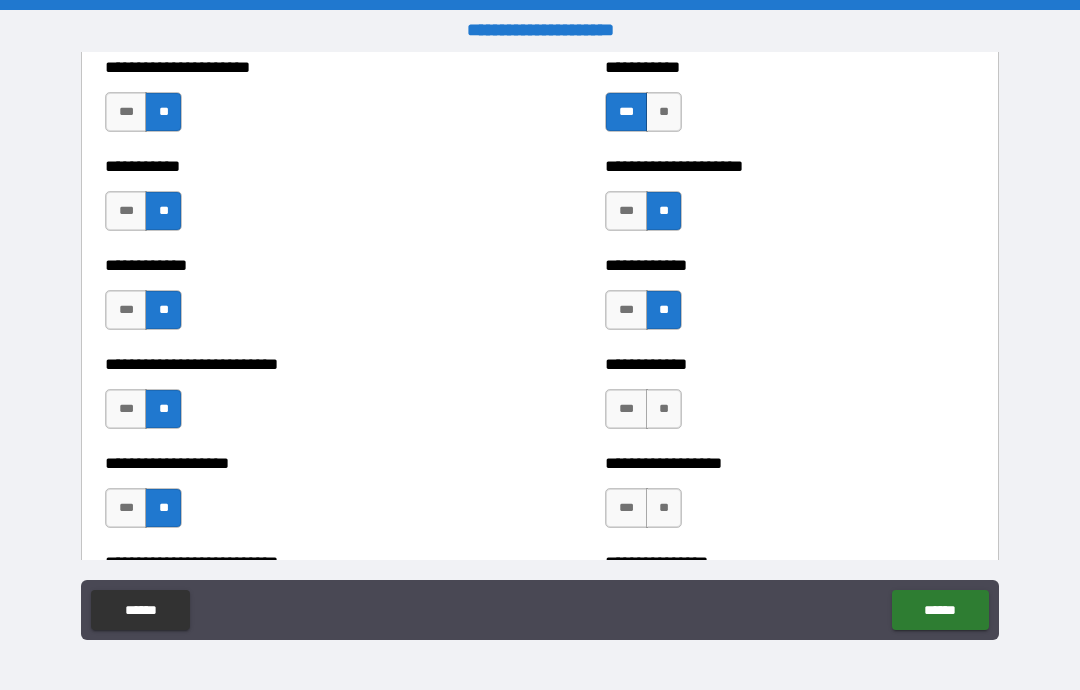 click on "**" at bounding box center (664, 409) 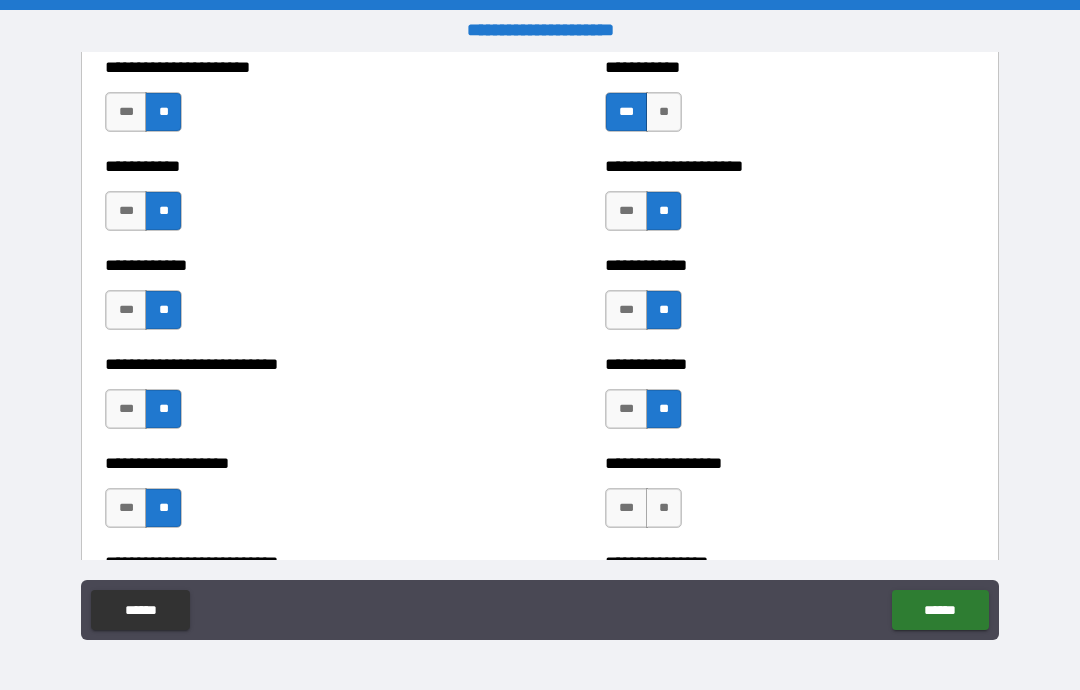 click on "**" at bounding box center [664, 508] 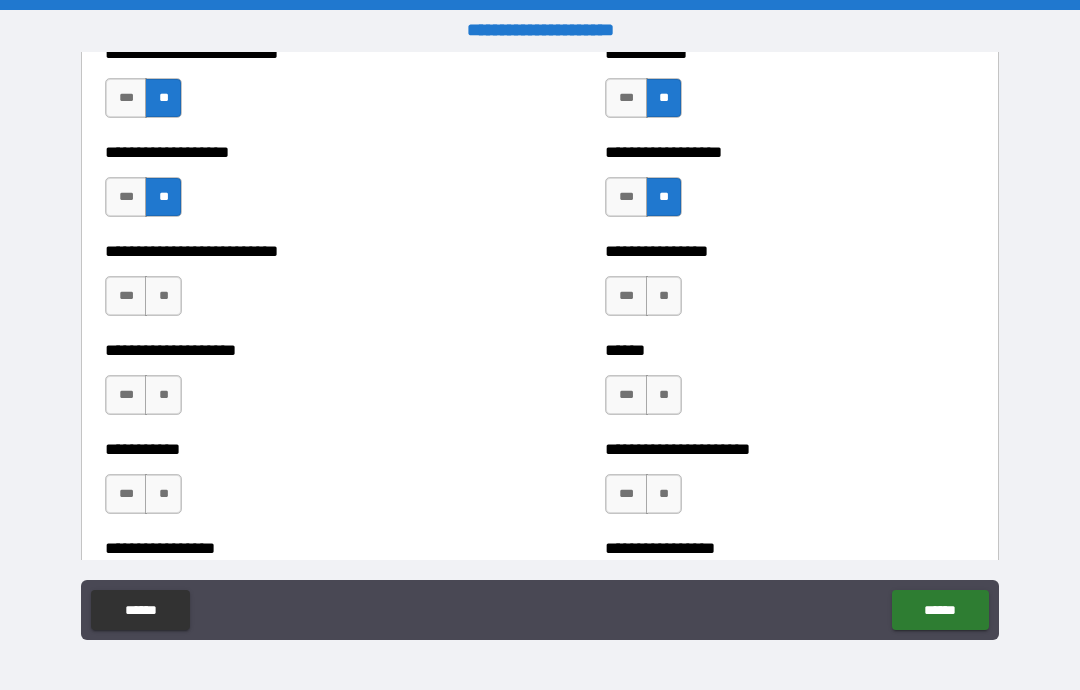 scroll, scrollTop: 5842, scrollLeft: 0, axis: vertical 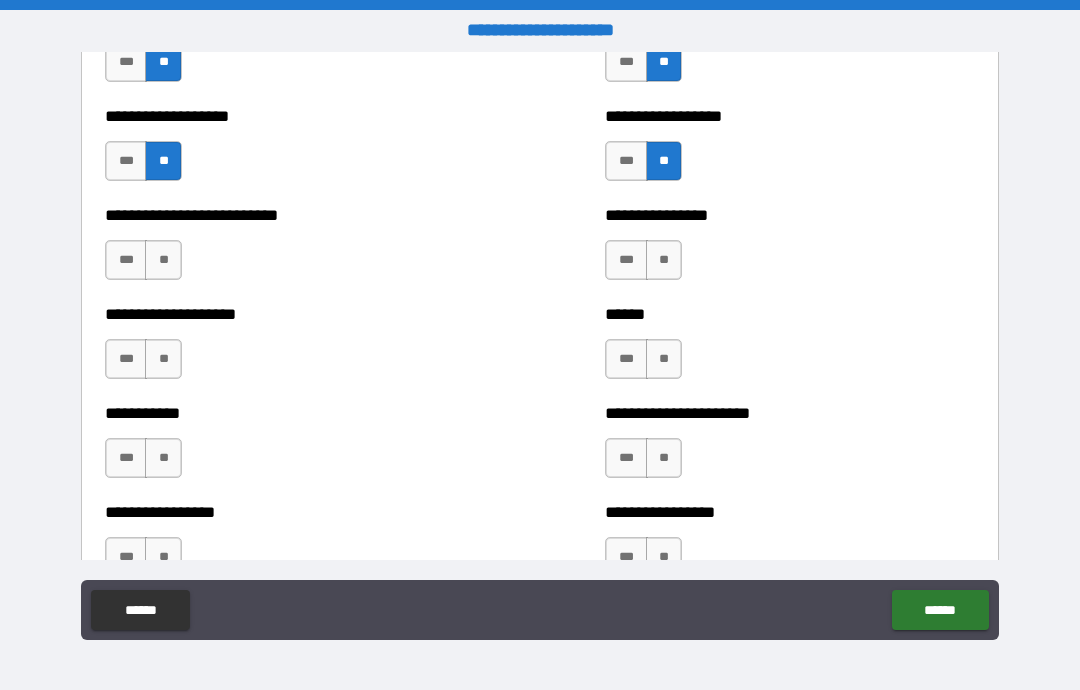 click on "**" at bounding box center [664, 260] 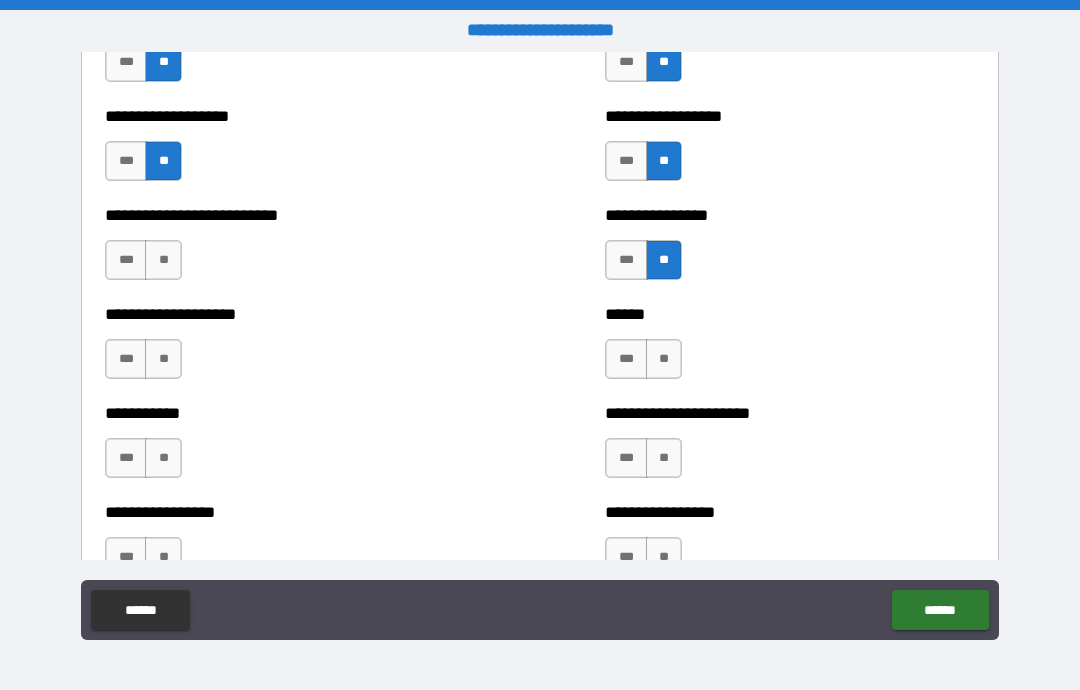 click on "**" at bounding box center [664, 359] 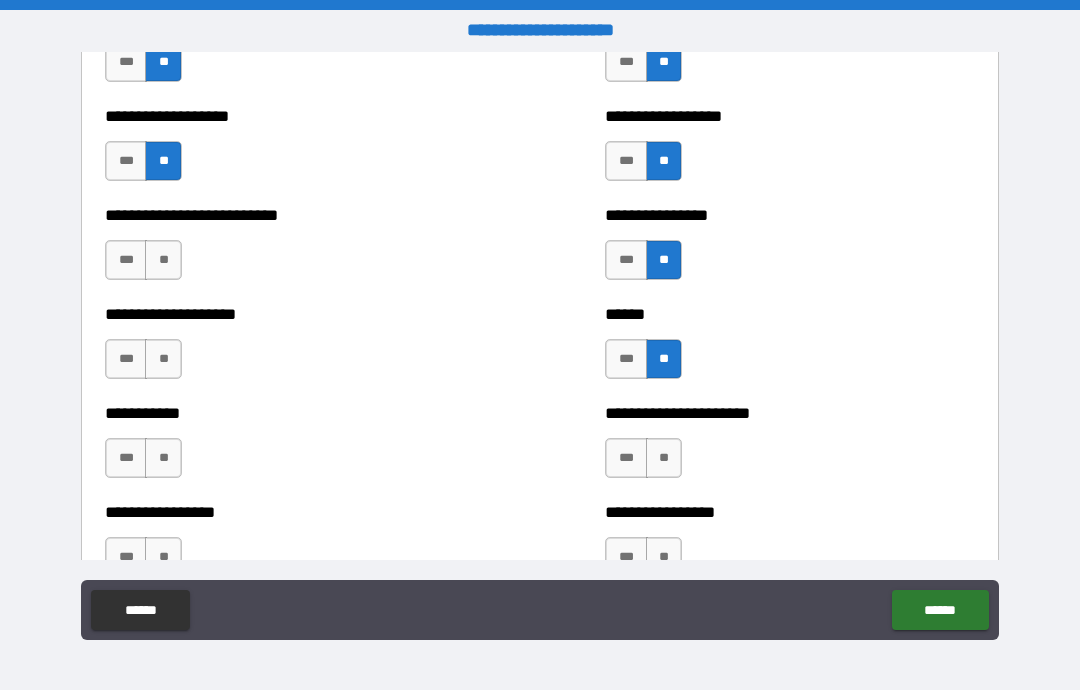 click on "**********" at bounding box center (790, 448) 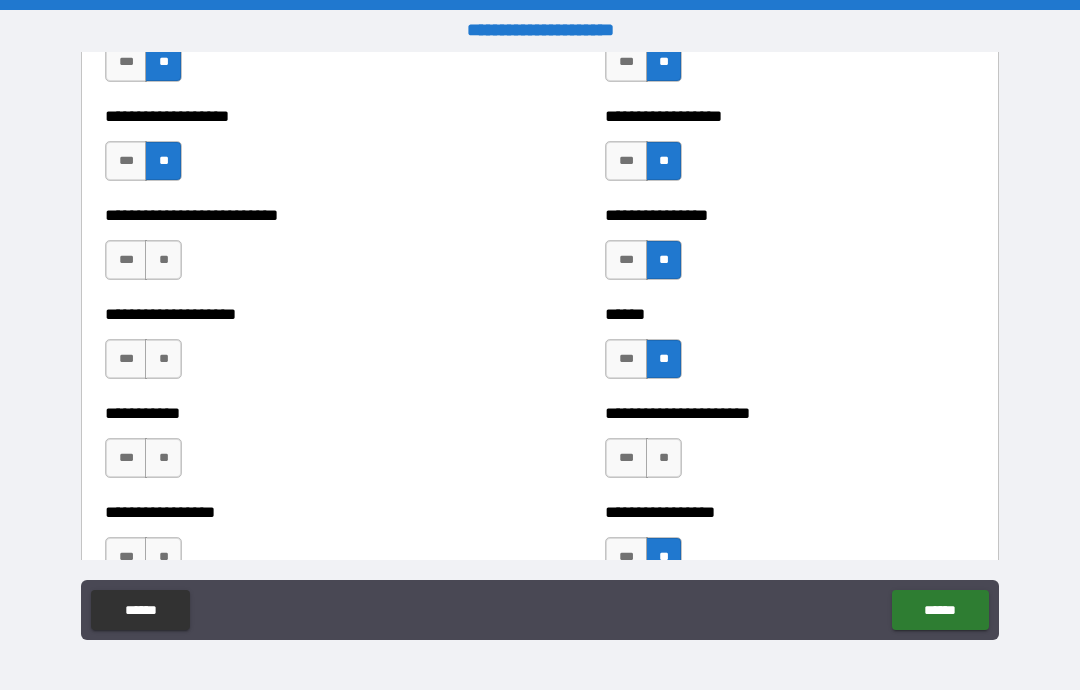 click on "**" at bounding box center (163, 260) 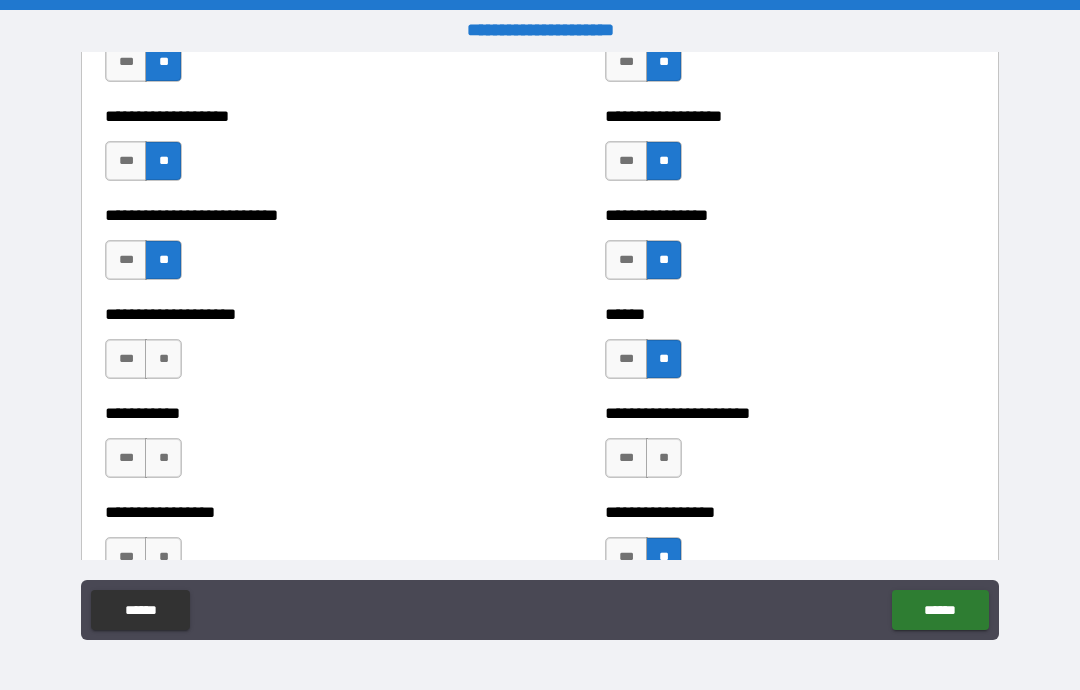 click on "**" at bounding box center (163, 359) 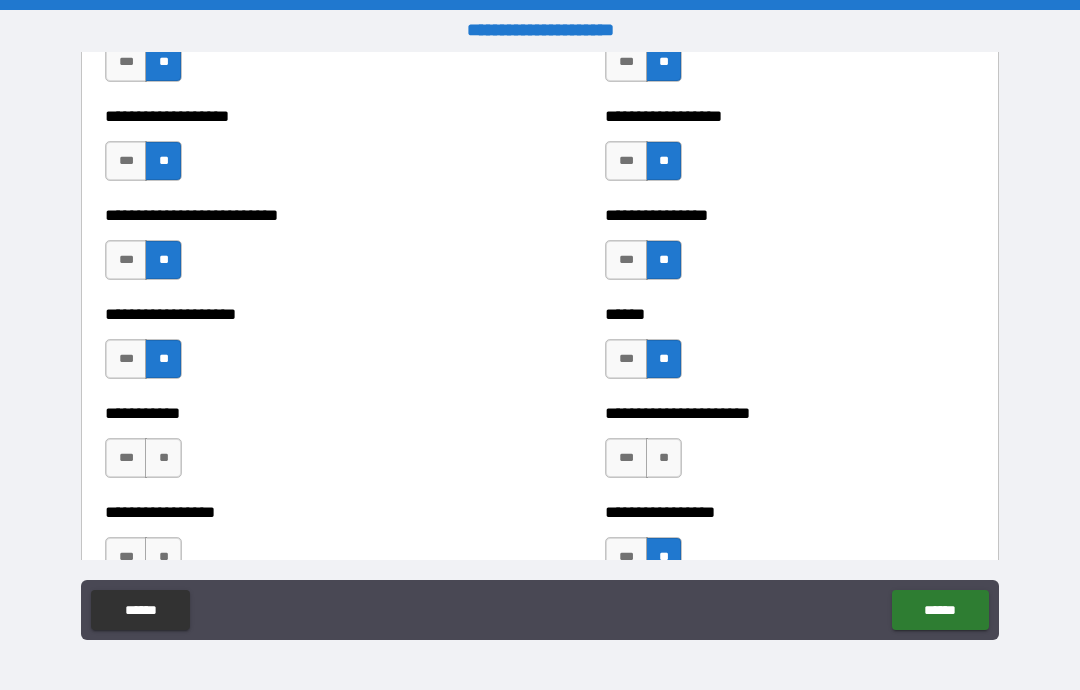click on "**" at bounding box center [163, 458] 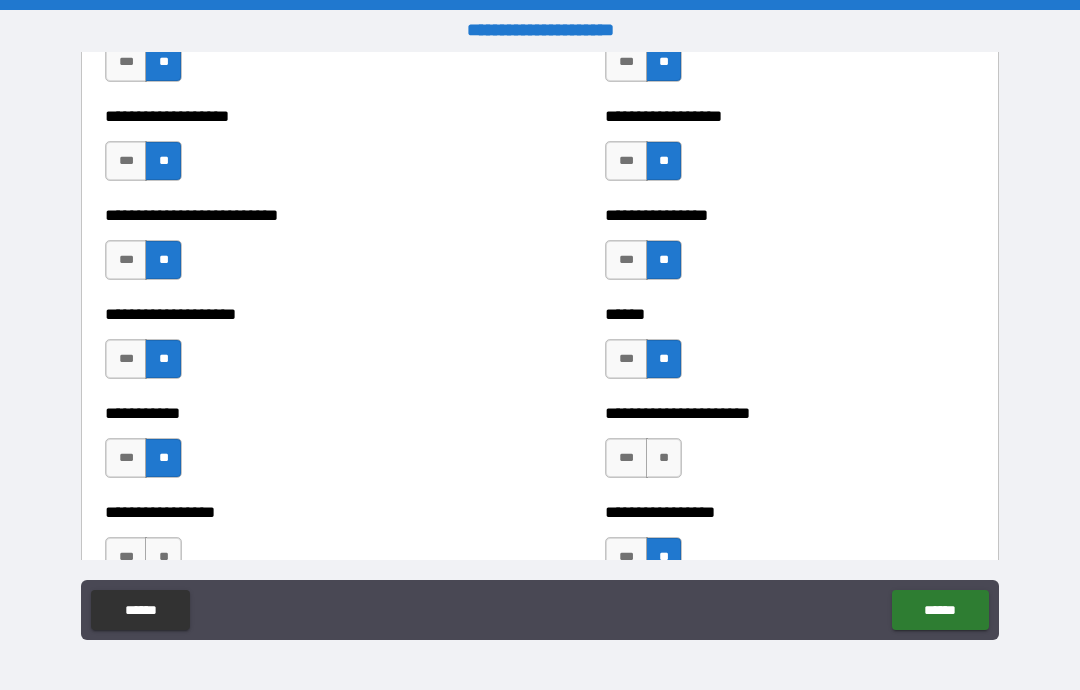 click on "**" at bounding box center (664, 458) 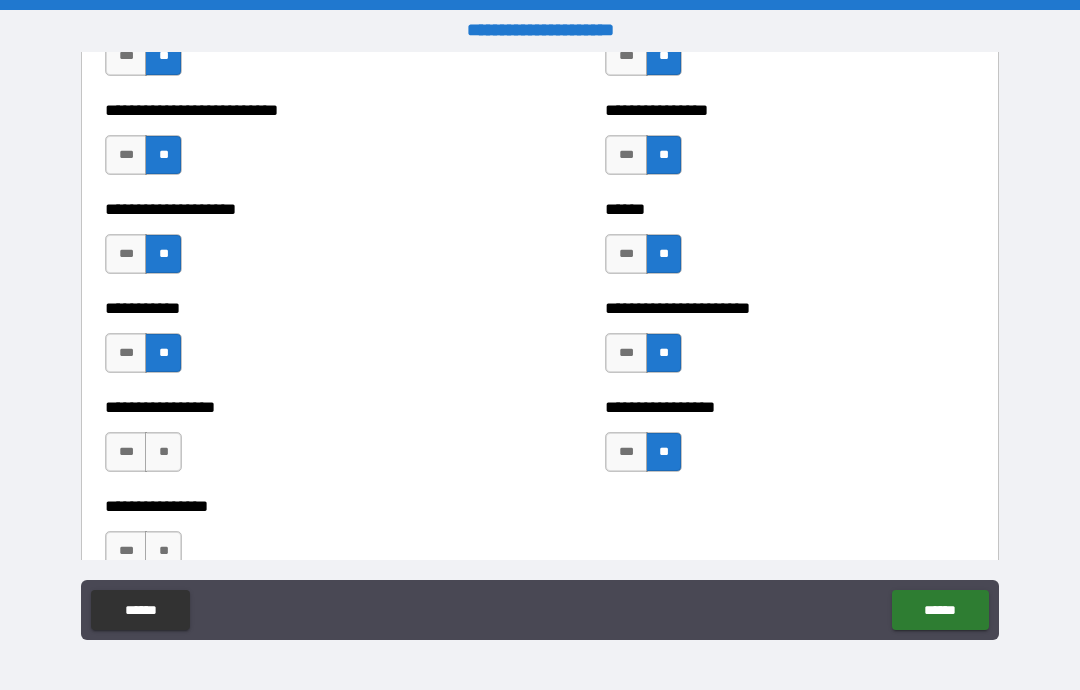 scroll, scrollTop: 6140, scrollLeft: 0, axis: vertical 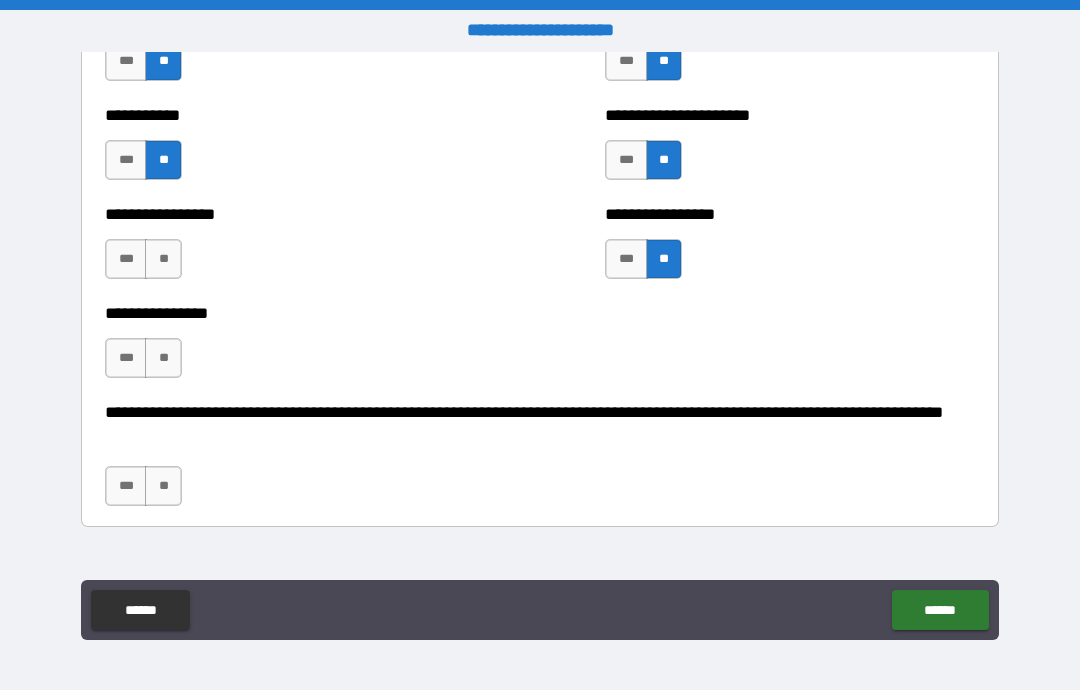 click on "**" at bounding box center (163, 358) 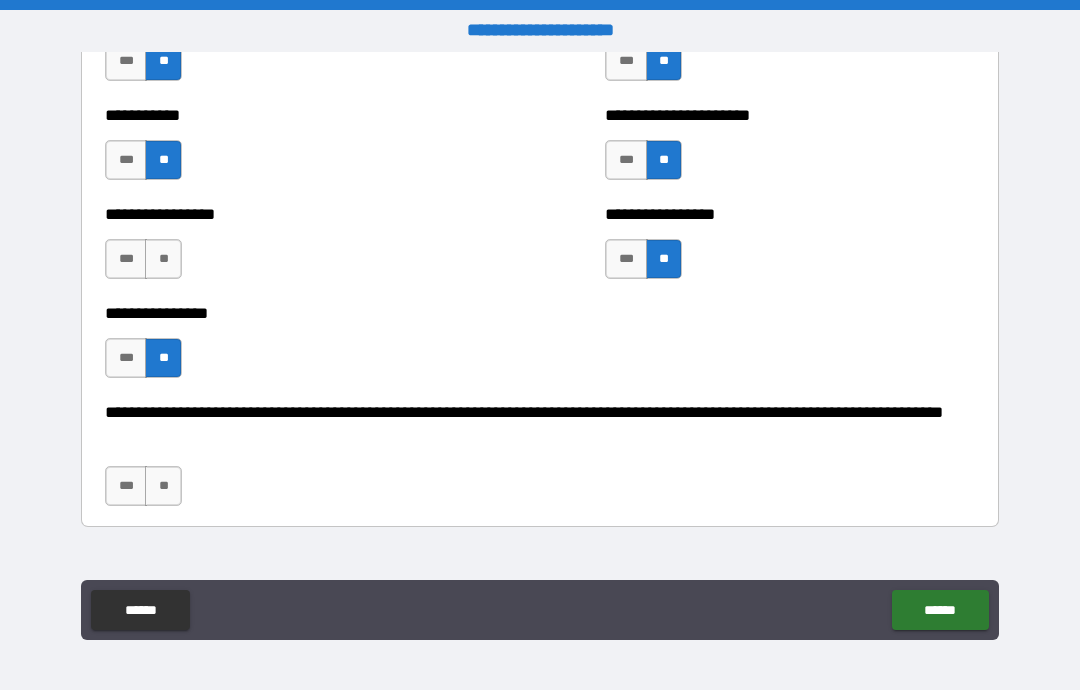 click on "**" at bounding box center (163, 259) 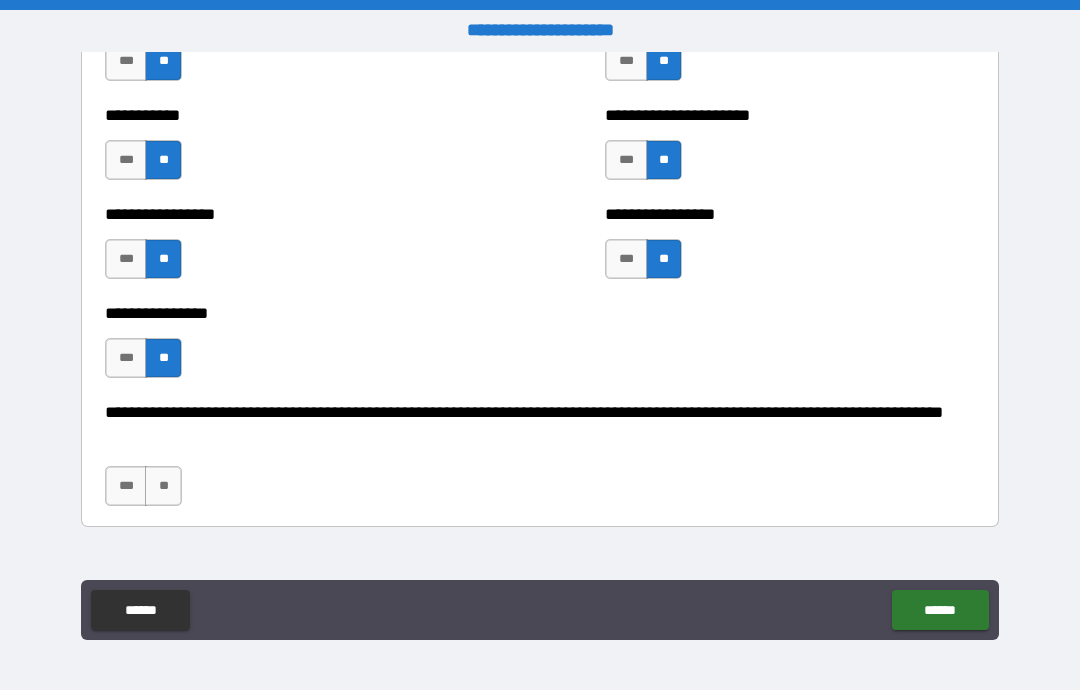 click on "**" at bounding box center [163, 486] 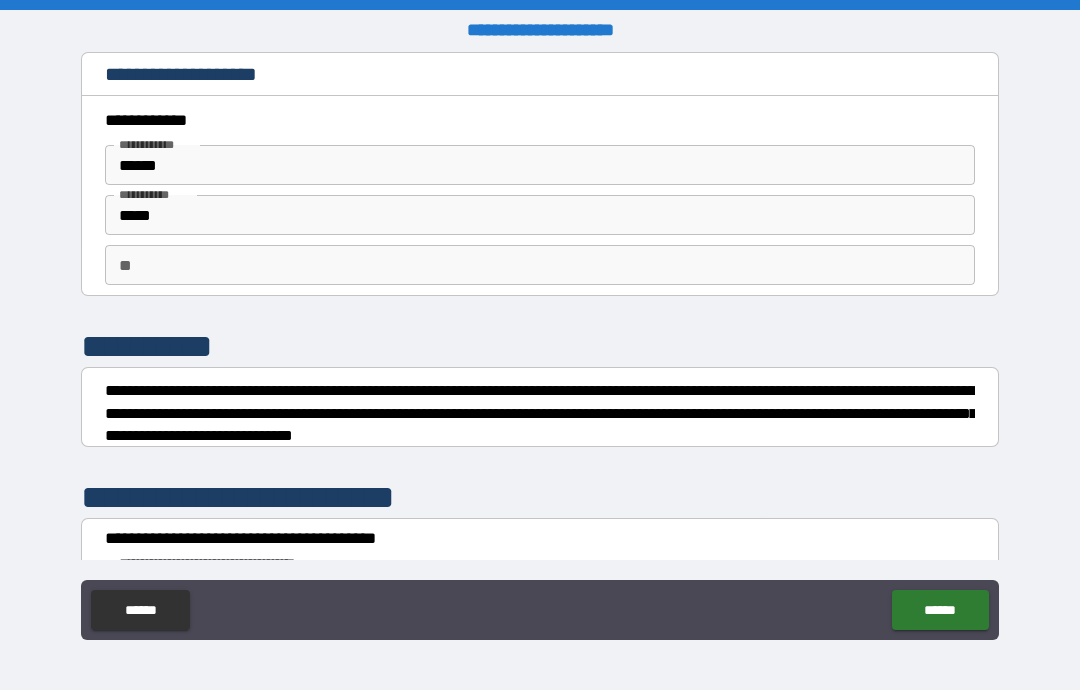 scroll, scrollTop: 0, scrollLeft: 0, axis: both 